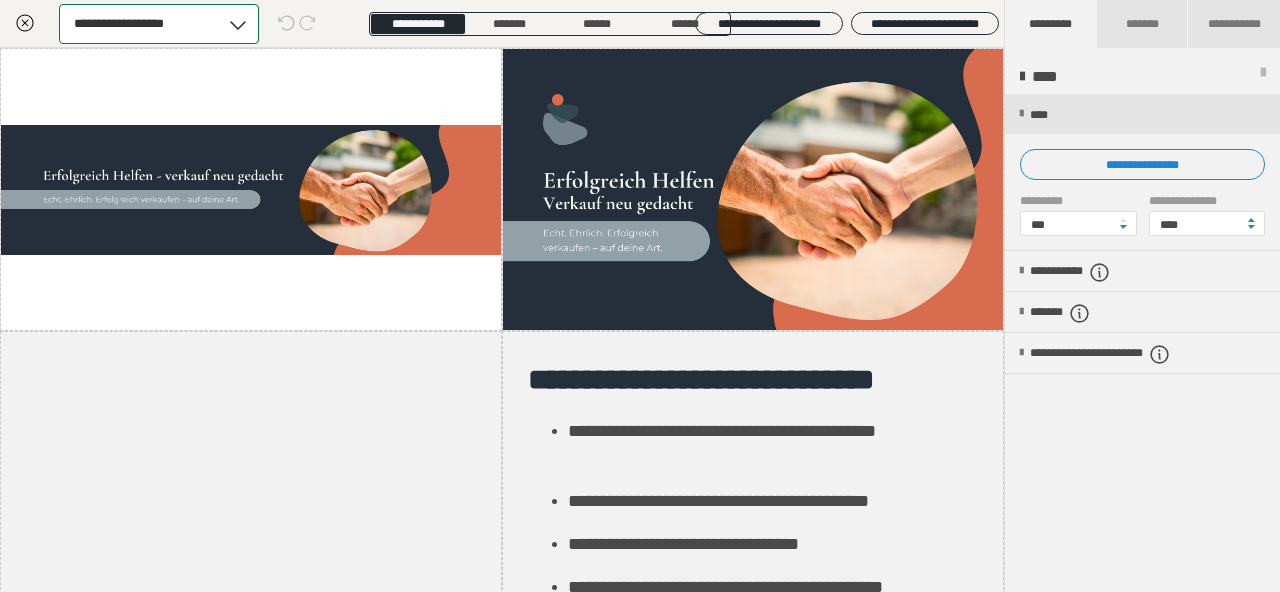 scroll, scrollTop: 799, scrollLeft: 0, axis: vertical 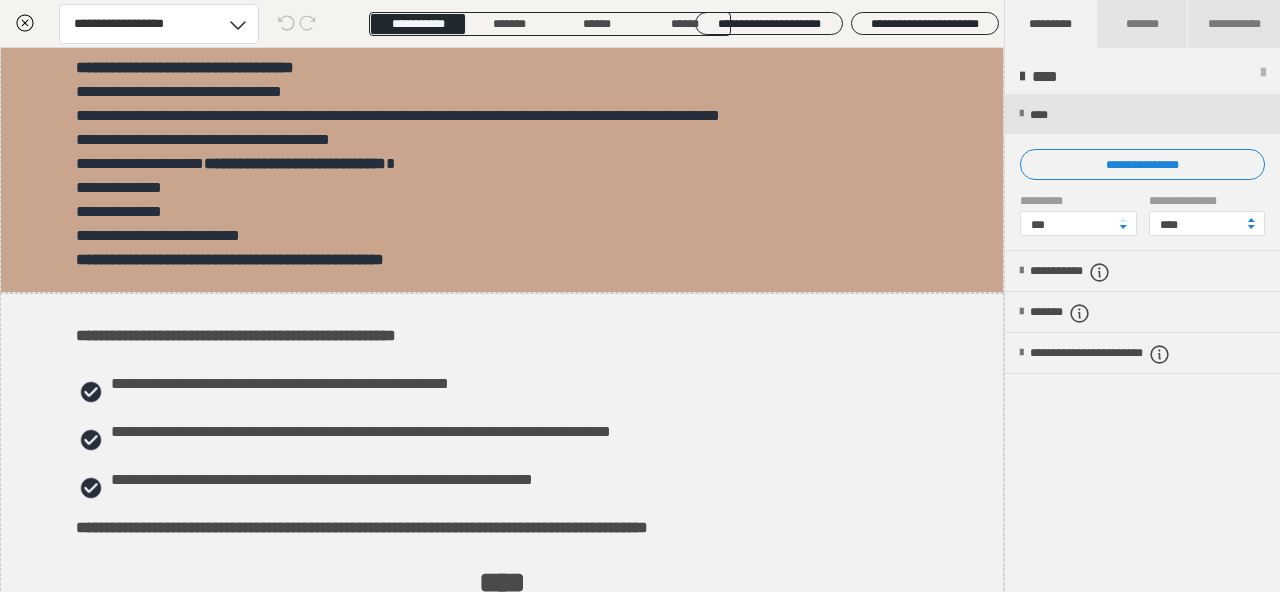 click 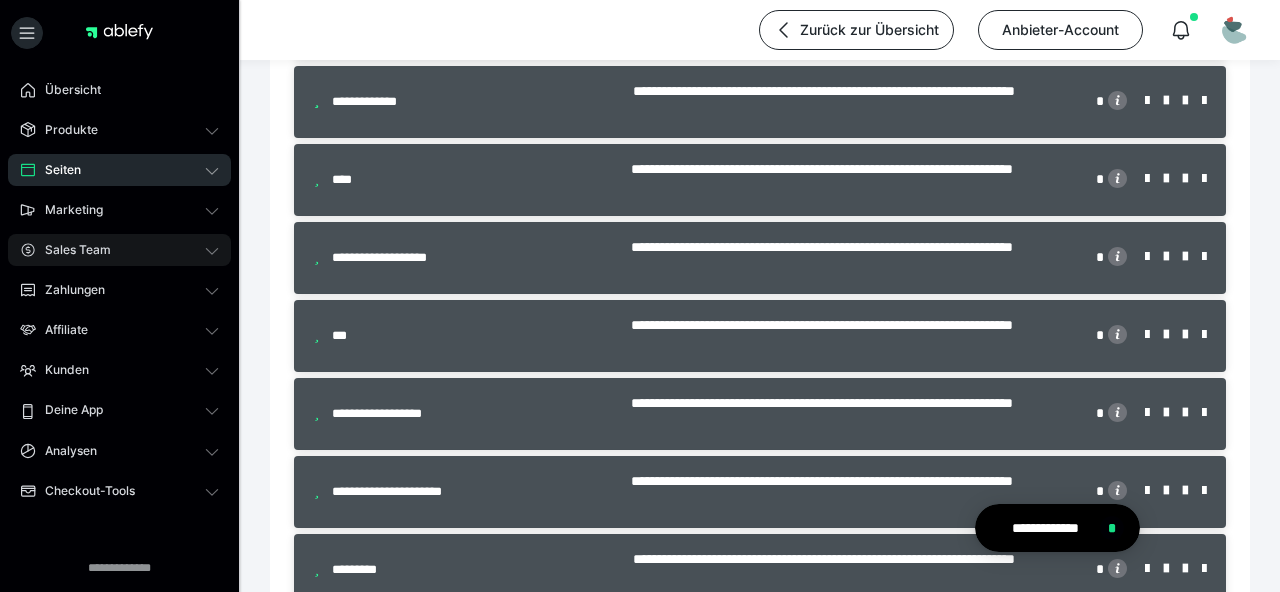 scroll, scrollTop: 0, scrollLeft: 0, axis: both 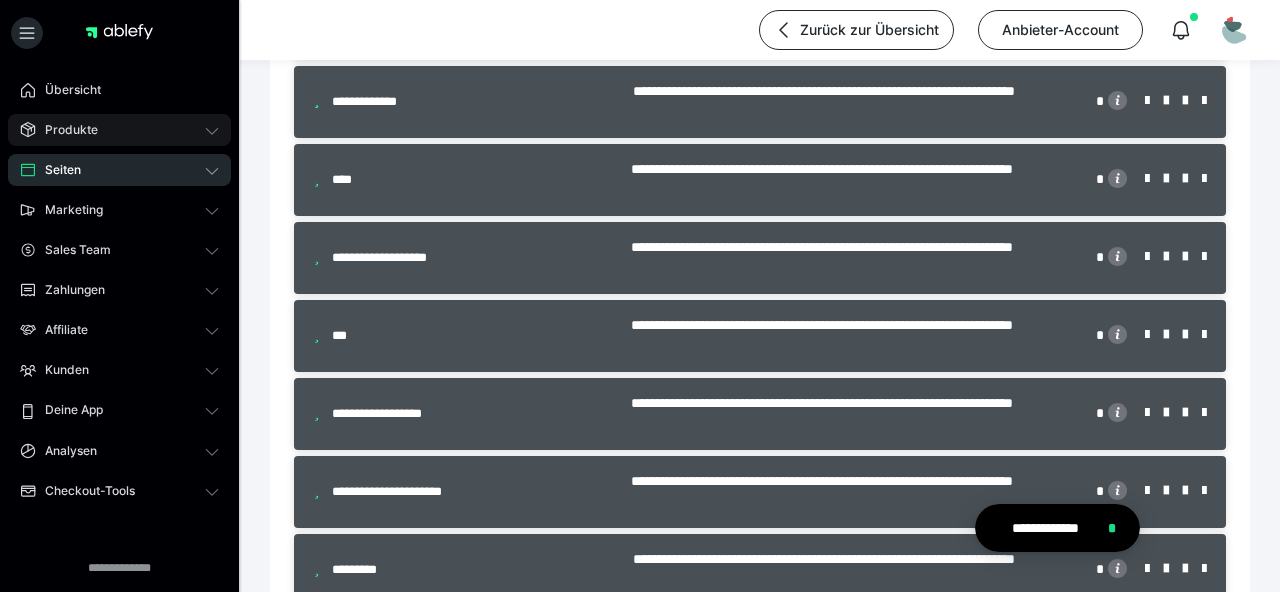 click on "Produkte" at bounding box center (119, 130) 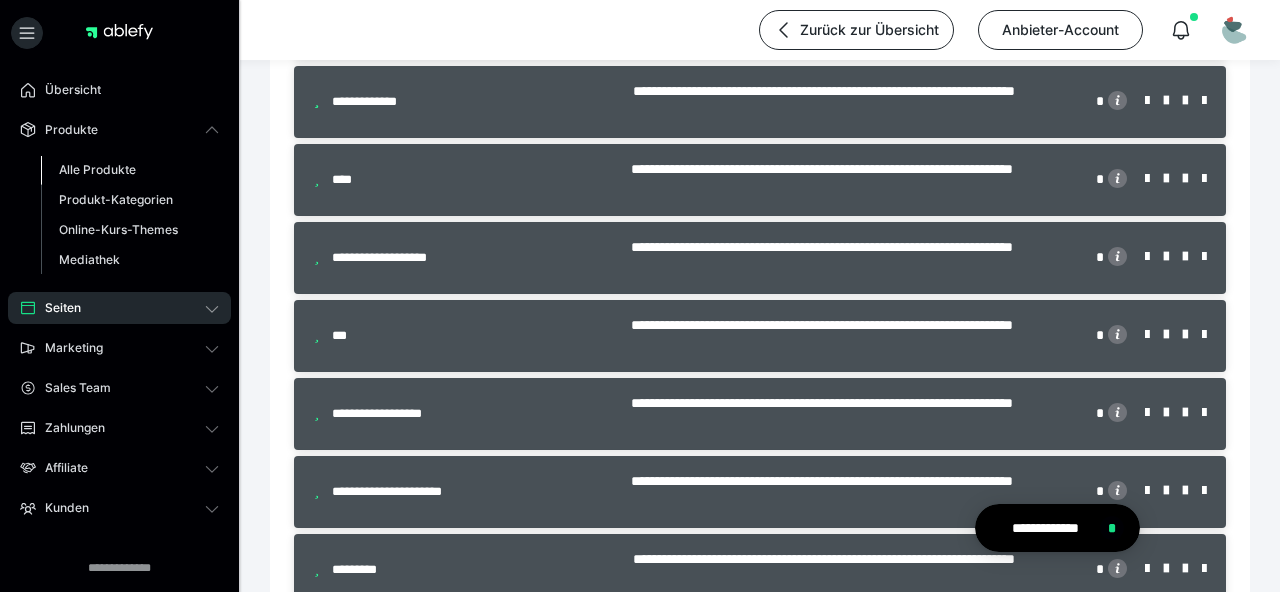 click on "Alle Produkte" at bounding box center [97, 169] 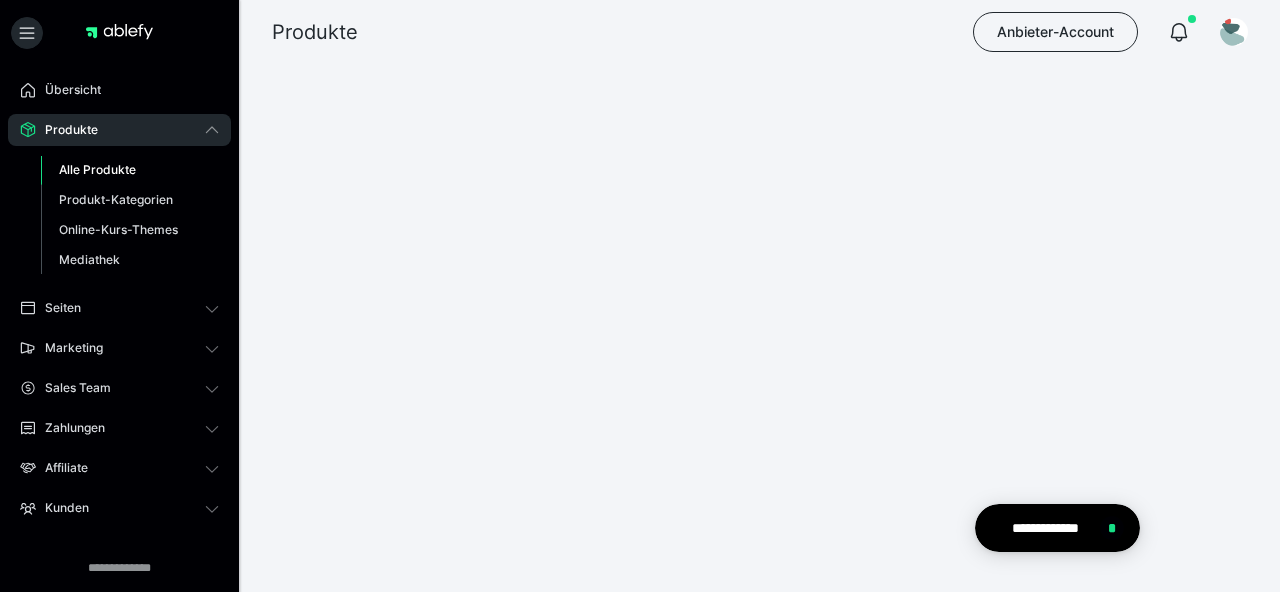 scroll, scrollTop: 0, scrollLeft: 0, axis: both 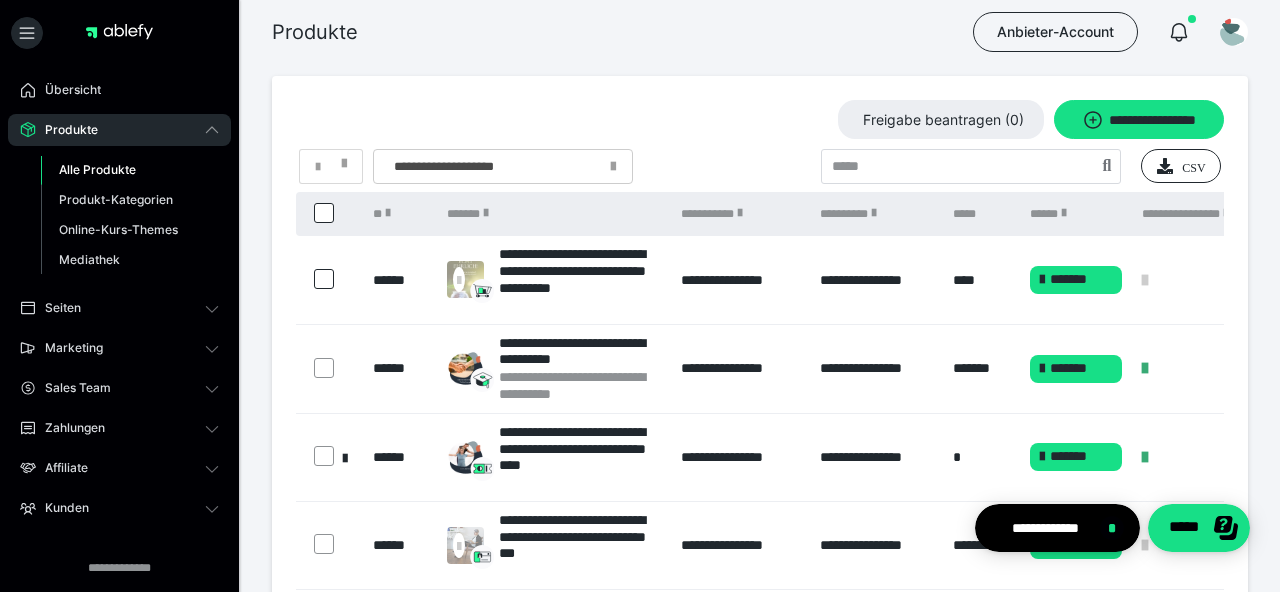 click at bounding box center [345, 457] 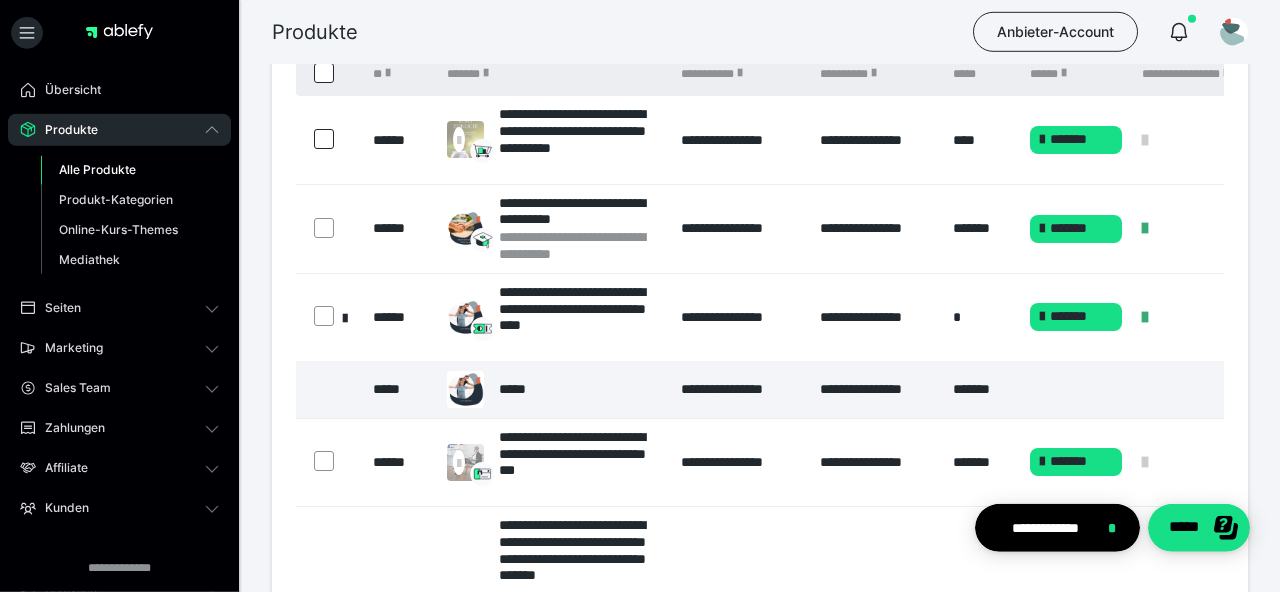 scroll, scrollTop: 139, scrollLeft: 0, axis: vertical 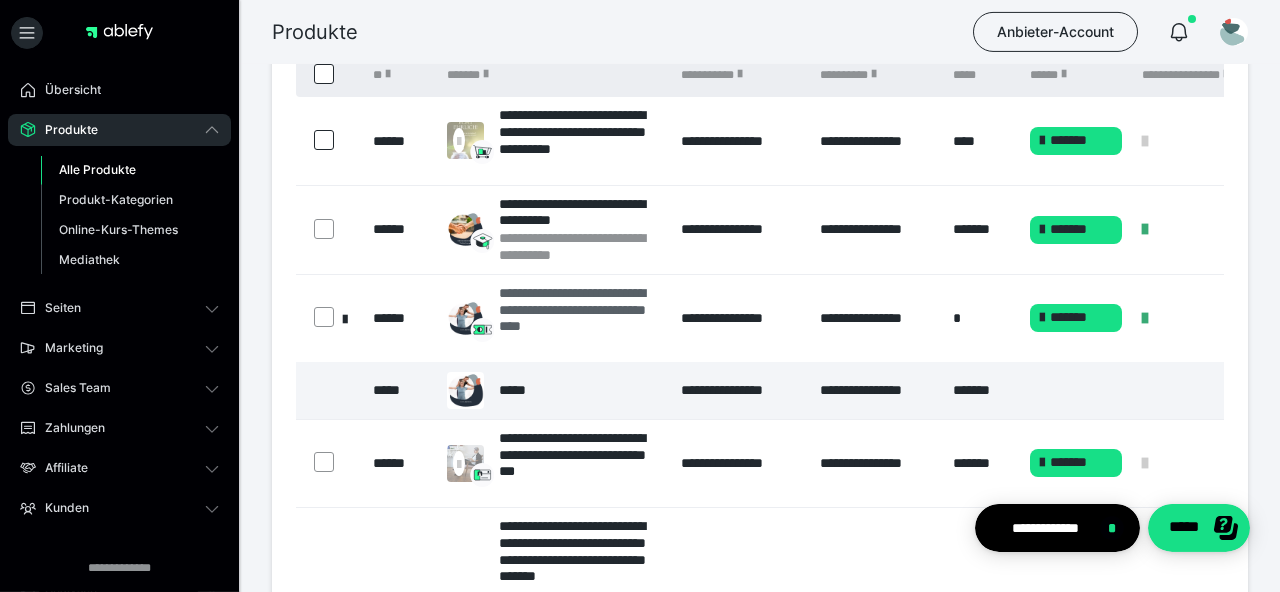 click on "**********" at bounding box center (580, 318) 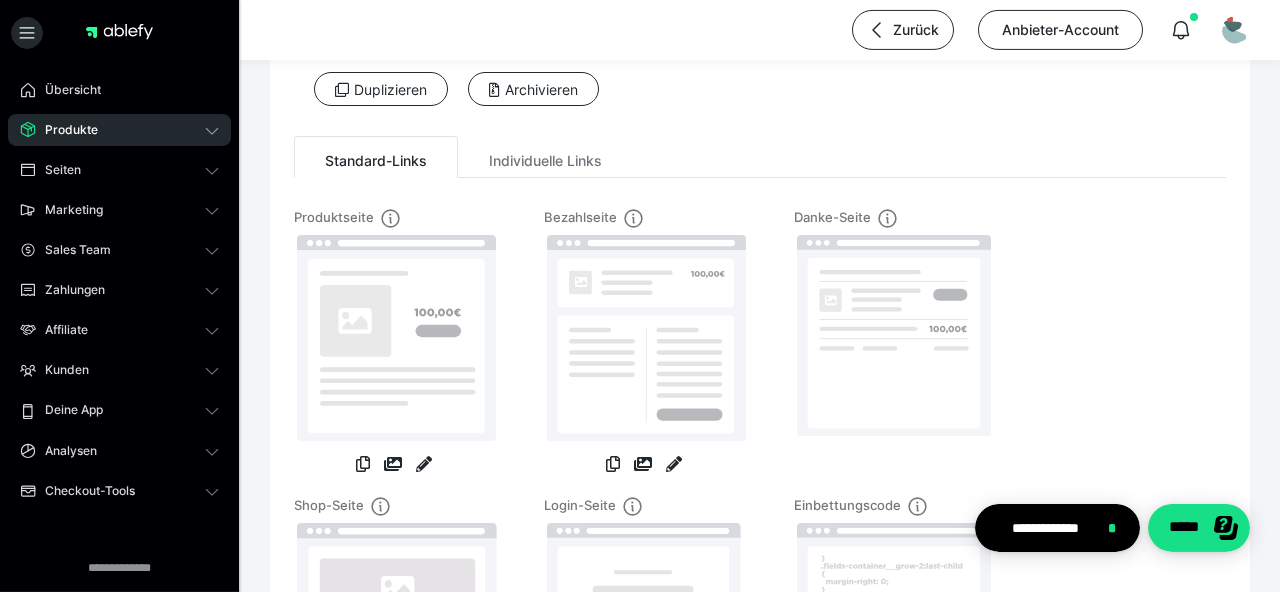 click at bounding box center [674, 466] 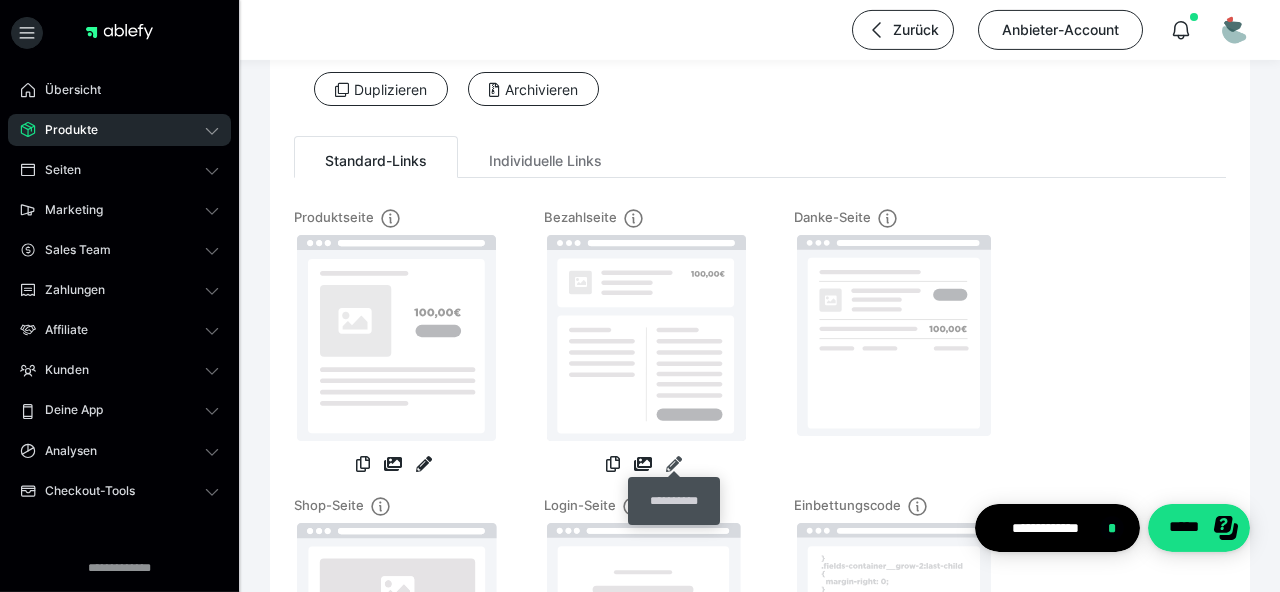 click at bounding box center (674, 464) 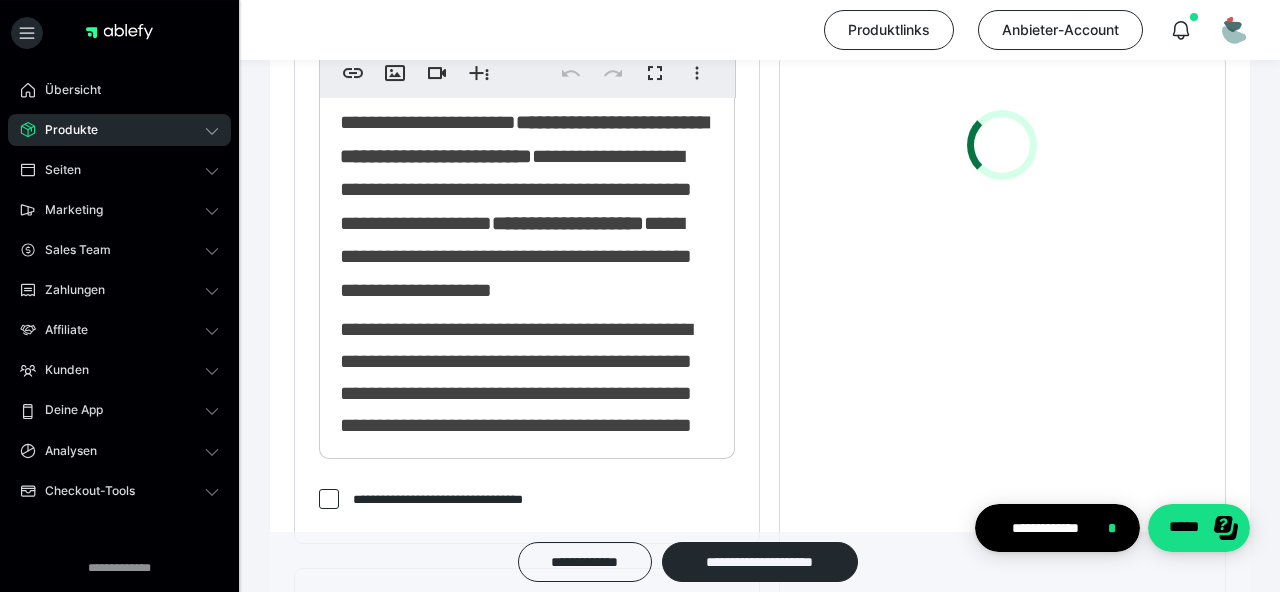 scroll, scrollTop: 763, scrollLeft: 0, axis: vertical 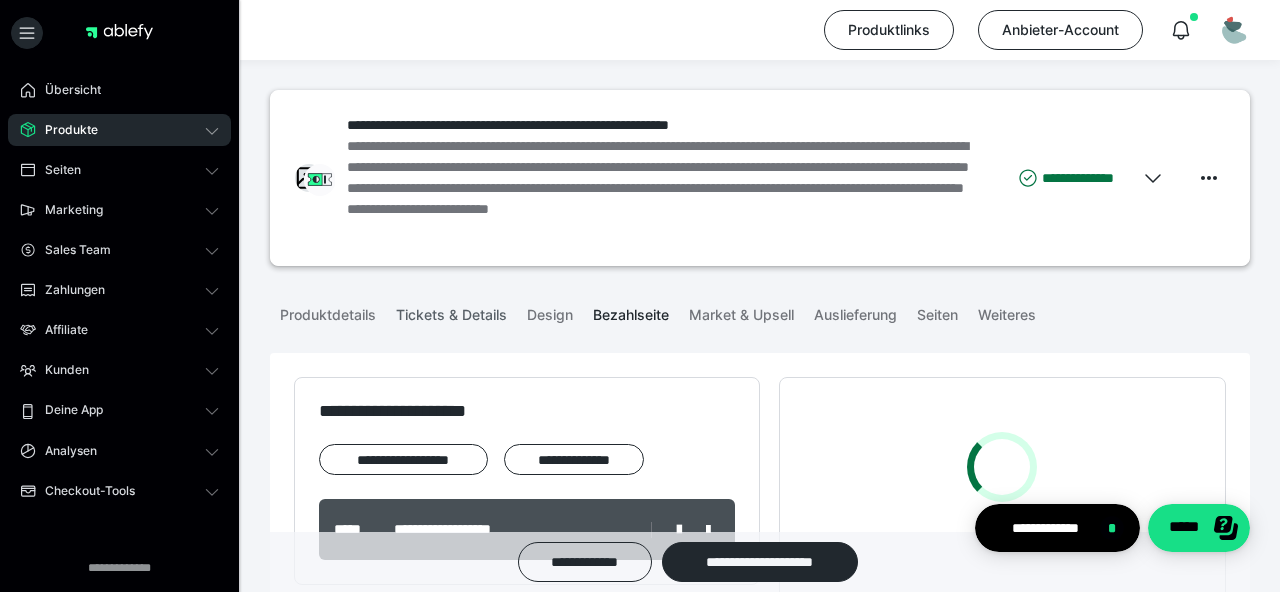 click on "Tickets & Details" at bounding box center (451, 311) 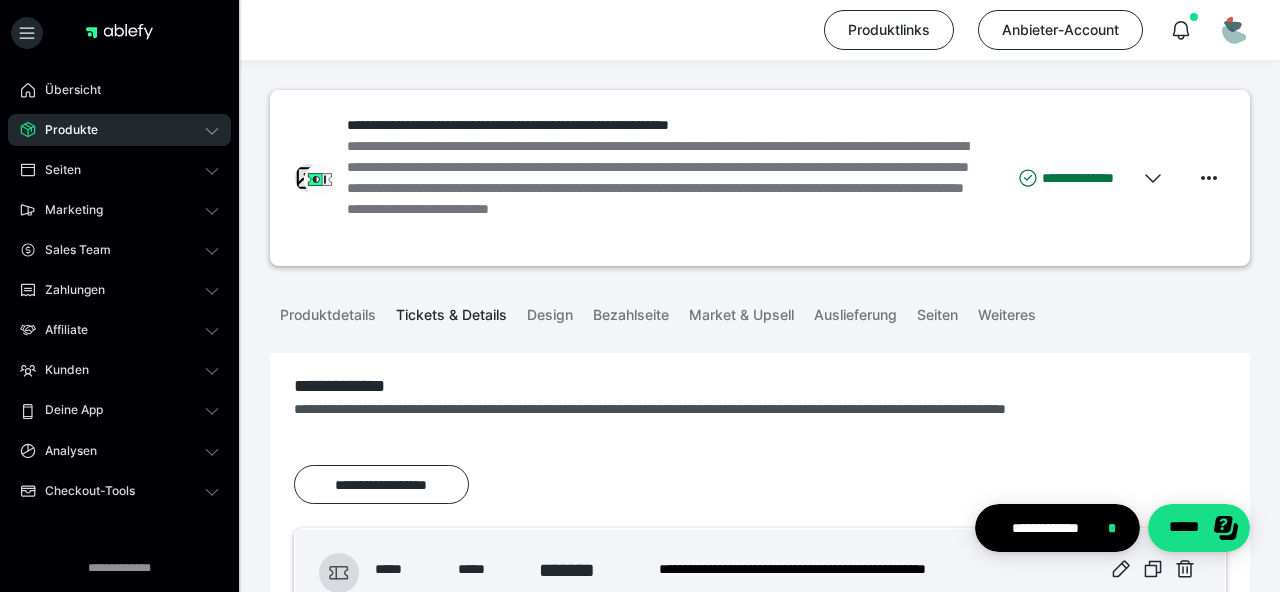 scroll, scrollTop: 201, scrollLeft: 0, axis: vertical 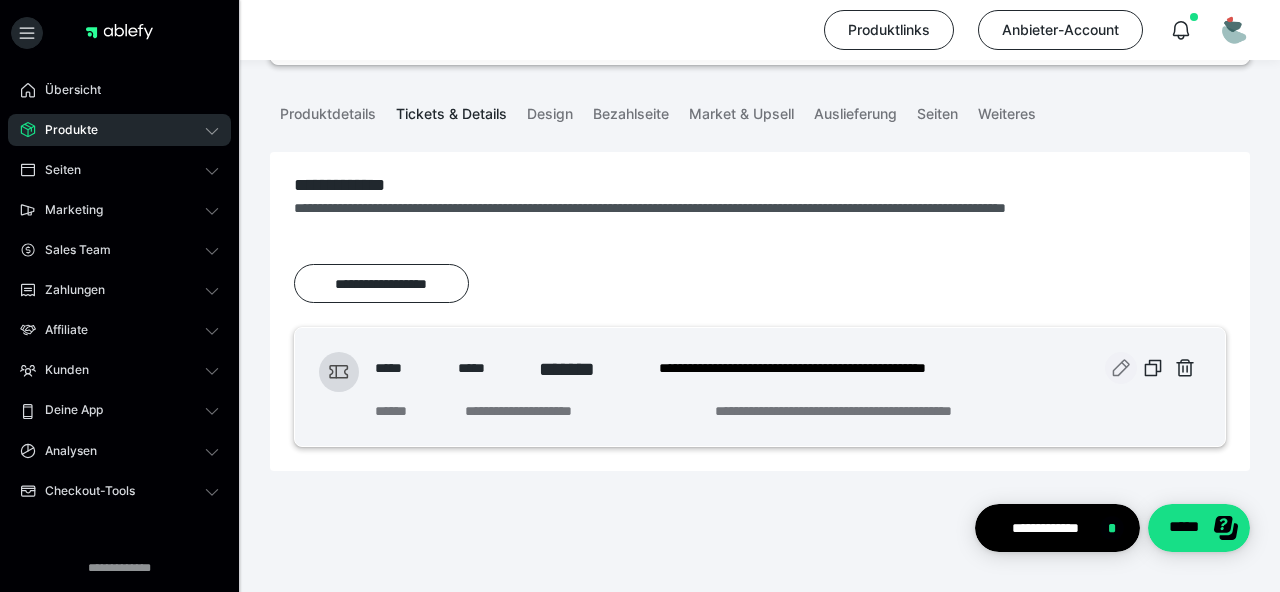 click 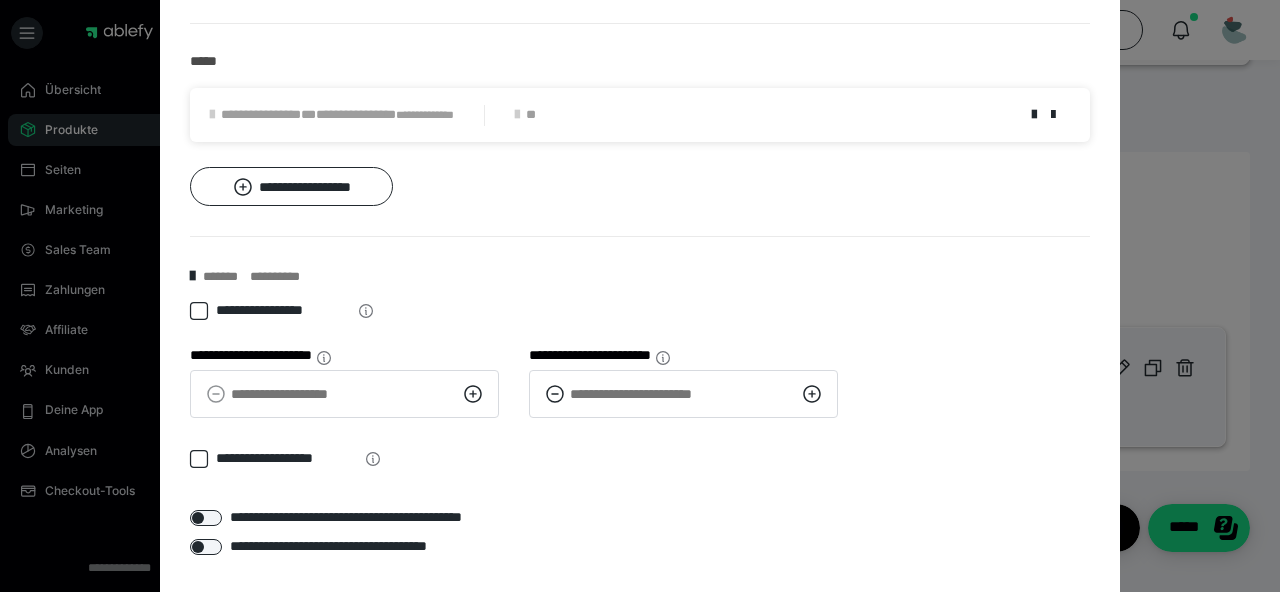scroll, scrollTop: 955, scrollLeft: 0, axis: vertical 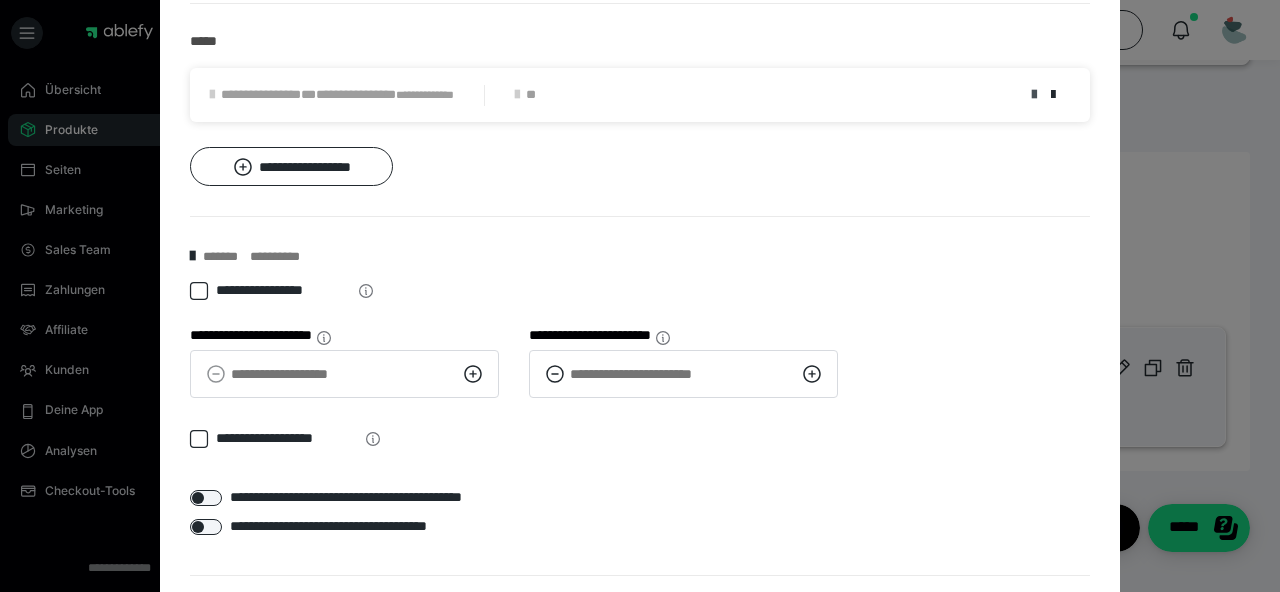 click at bounding box center [1034, 95] 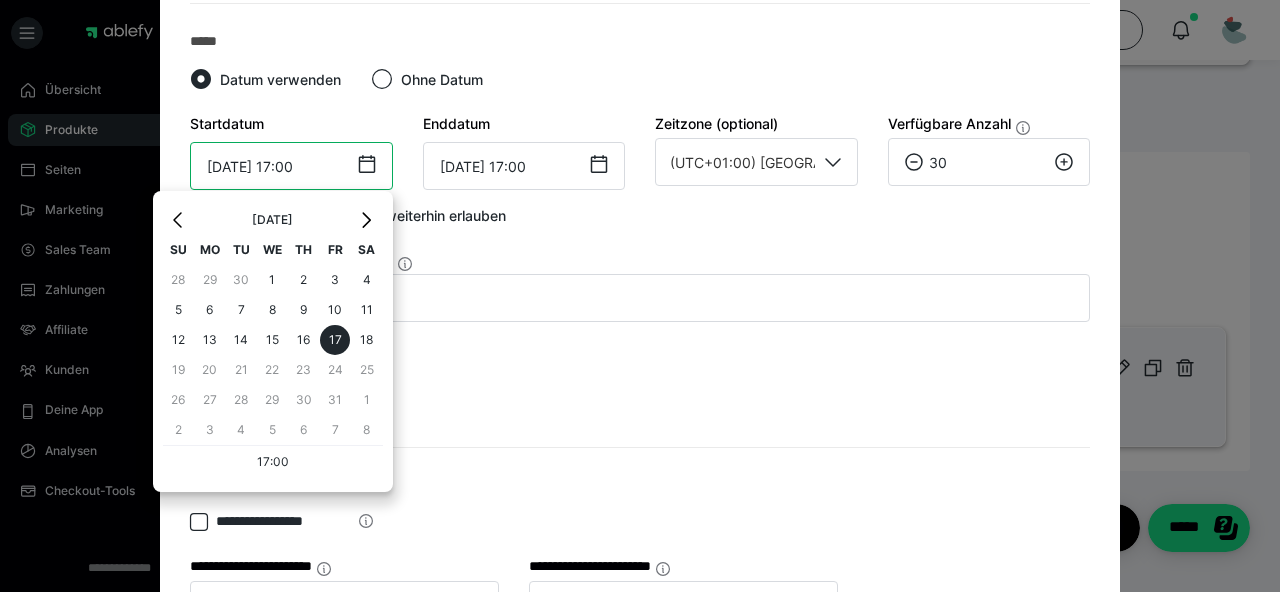 click on "[DATE] 17:00" at bounding box center [291, 166] 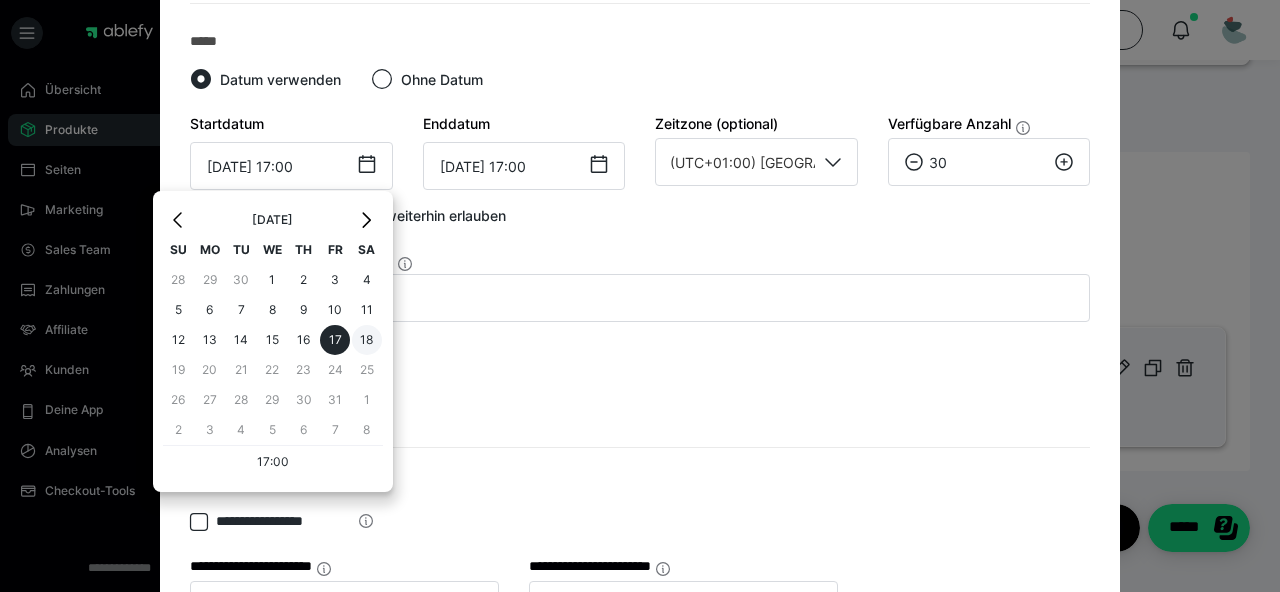click on "18" at bounding box center [367, 340] 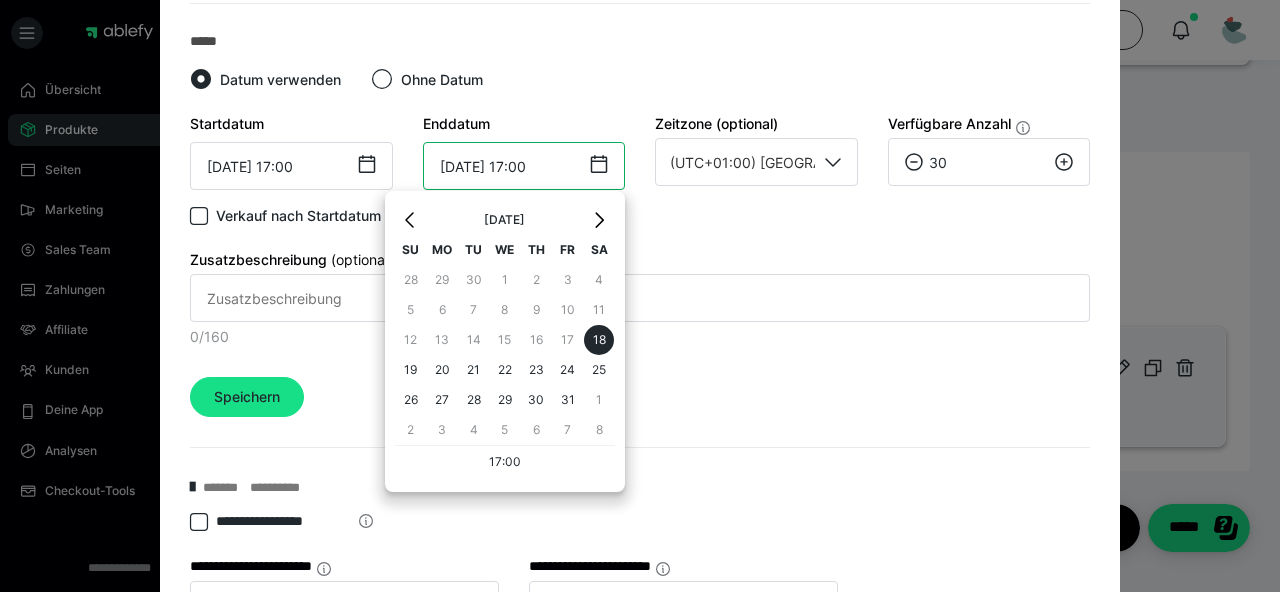 click on "[DATE] 17:00" at bounding box center (524, 166) 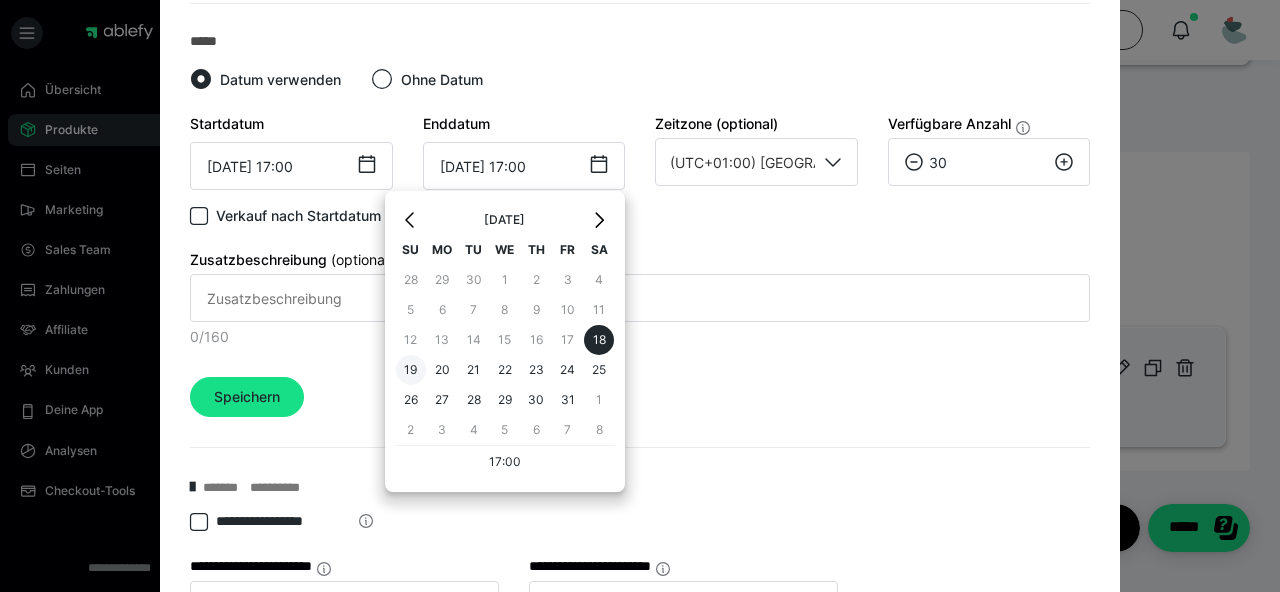 click on "19" at bounding box center [411, 370] 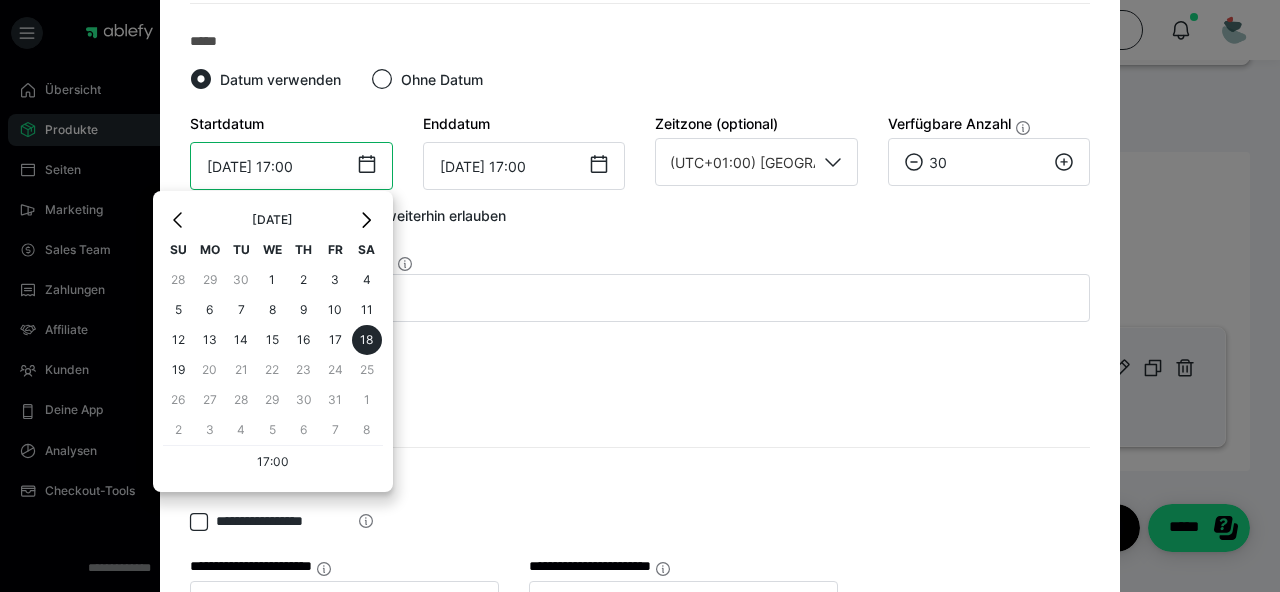 click on "[DATE] 17:00" at bounding box center [291, 166] 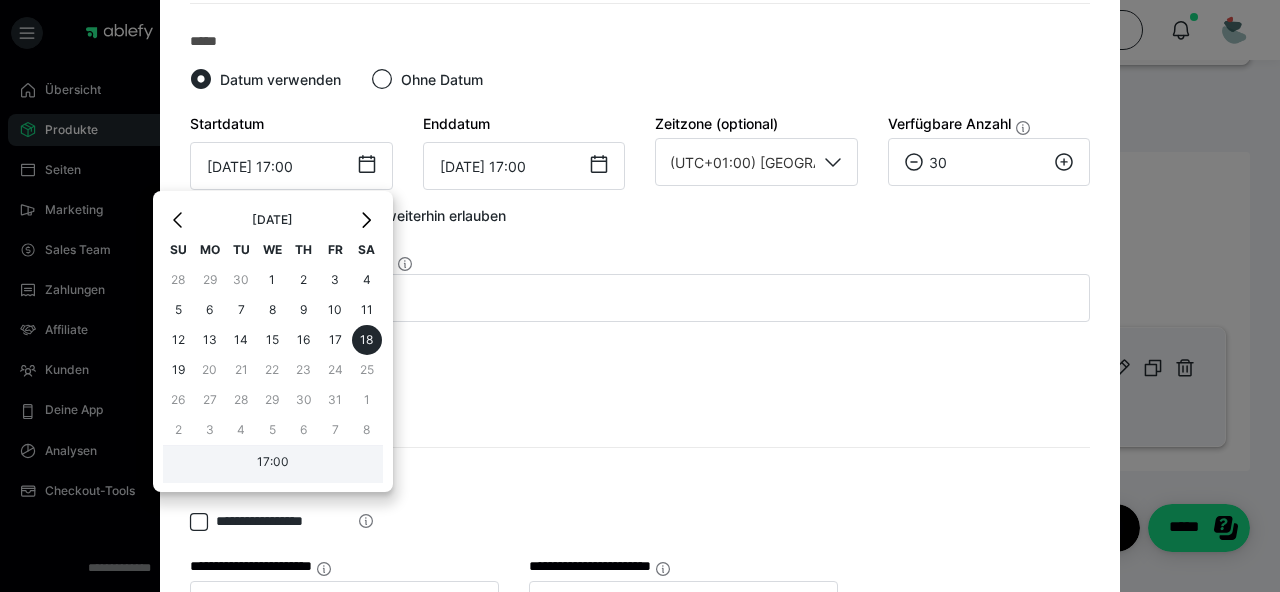 click on "17:00" at bounding box center (273, 465) 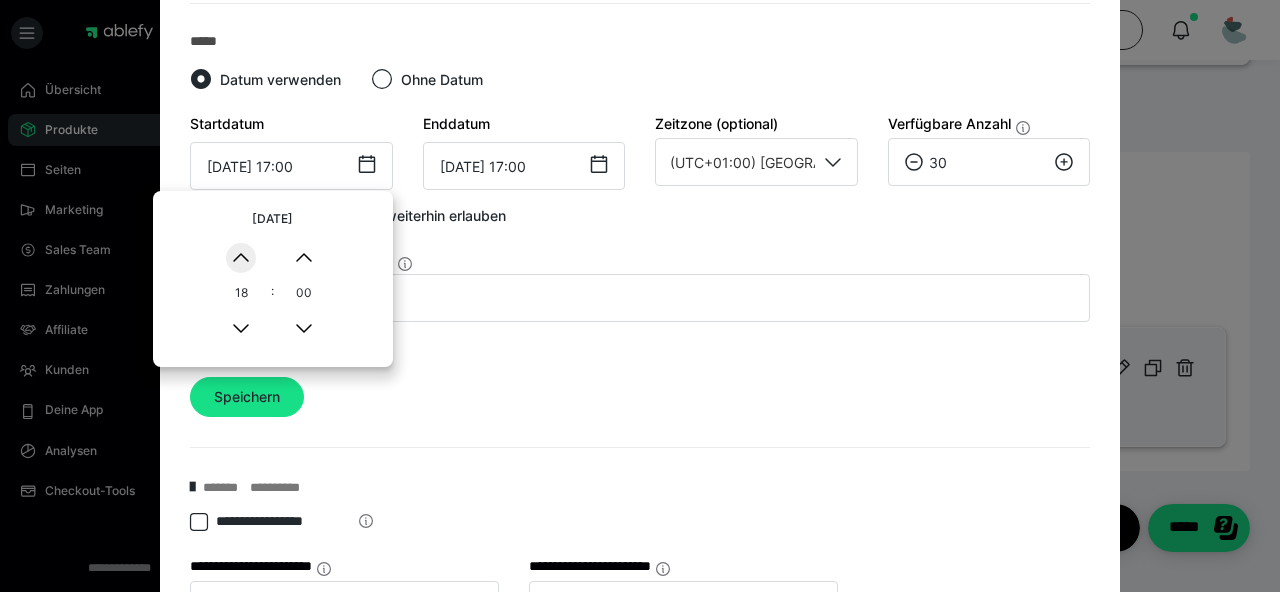 click on "▲" at bounding box center (241, 258) 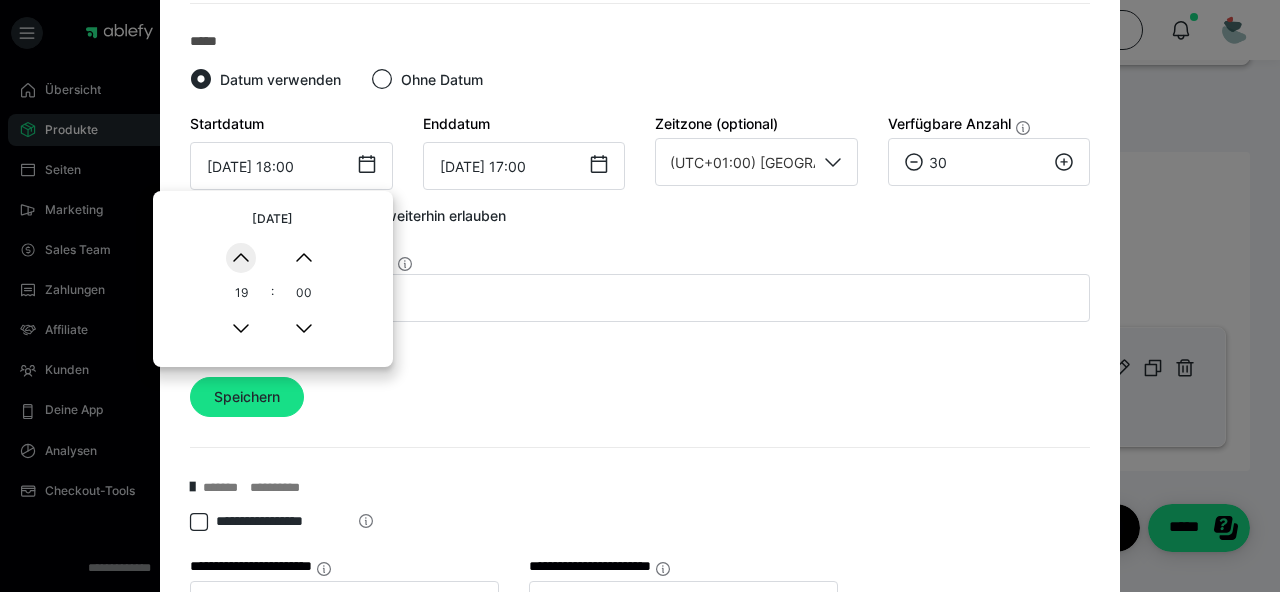 click on "▲" at bounding box center (241, 258) 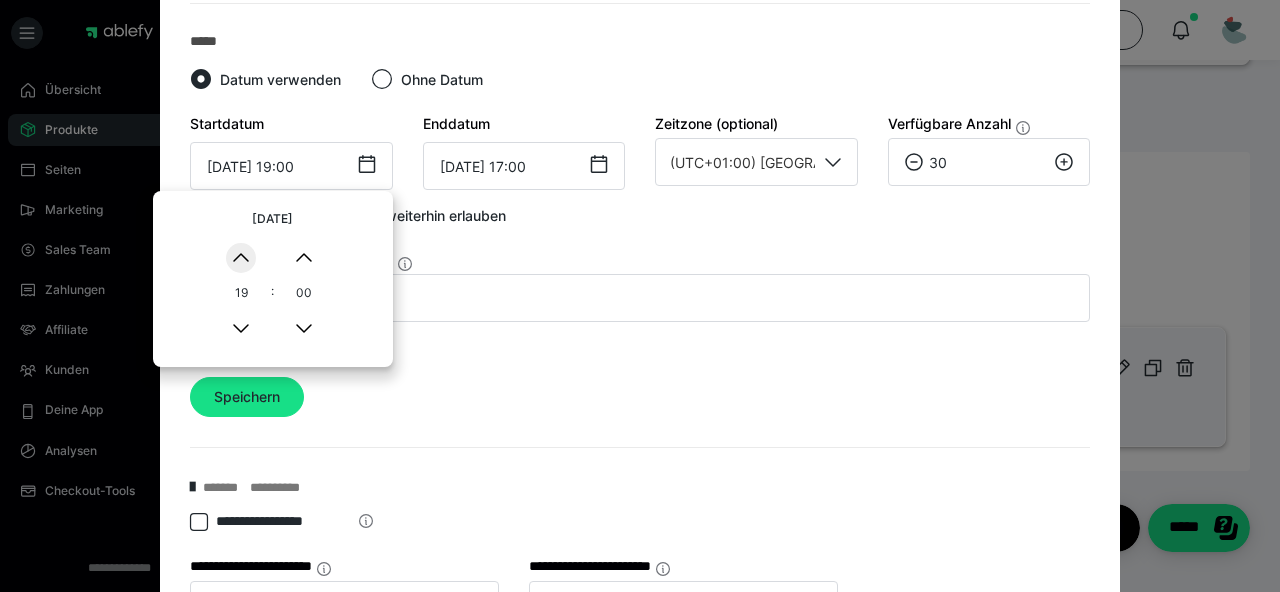 click on "▲" at bounding box center (241, 258) 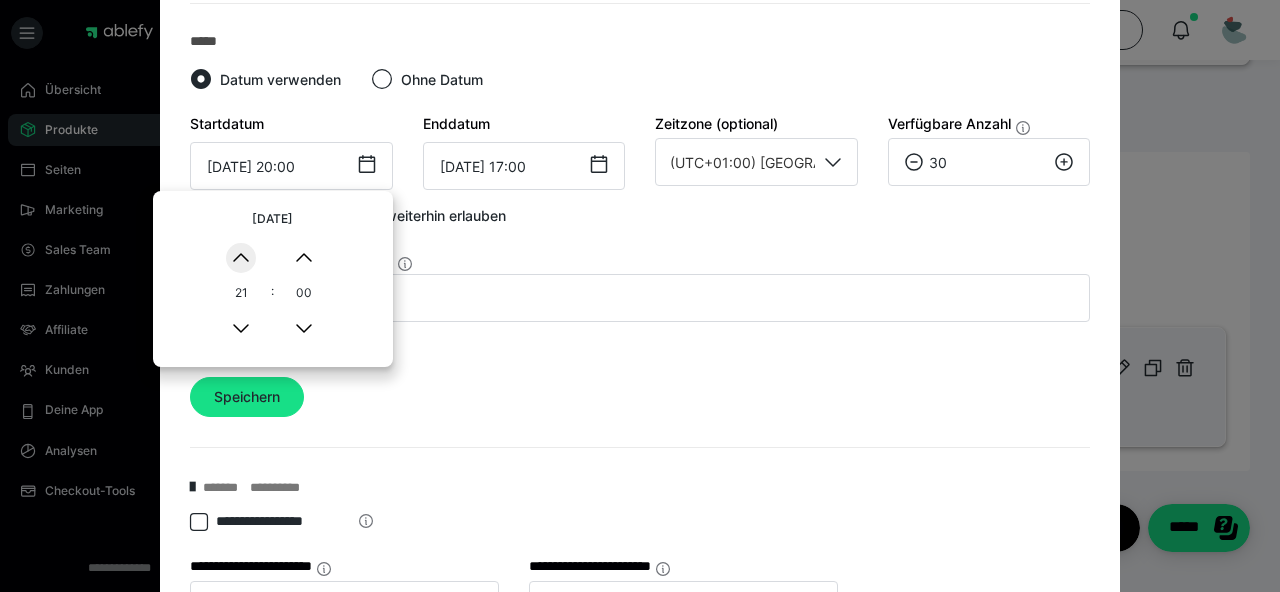 click on "▲" at bounding box center [241, 258] 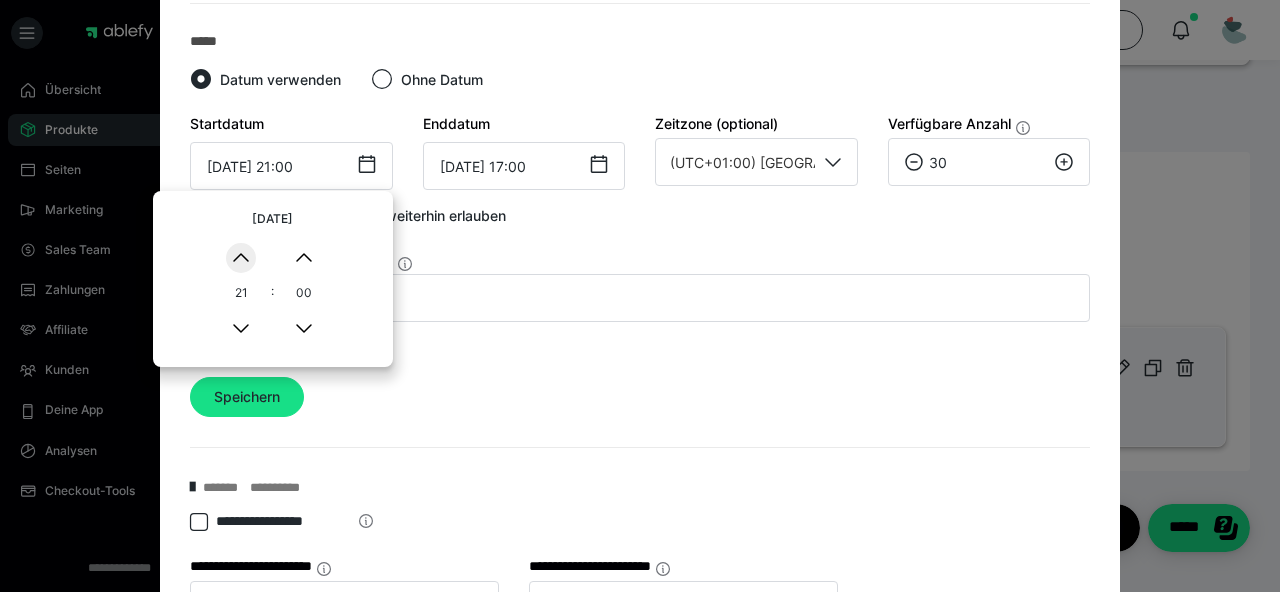 click on "▲" at bounding box center [241, 258] 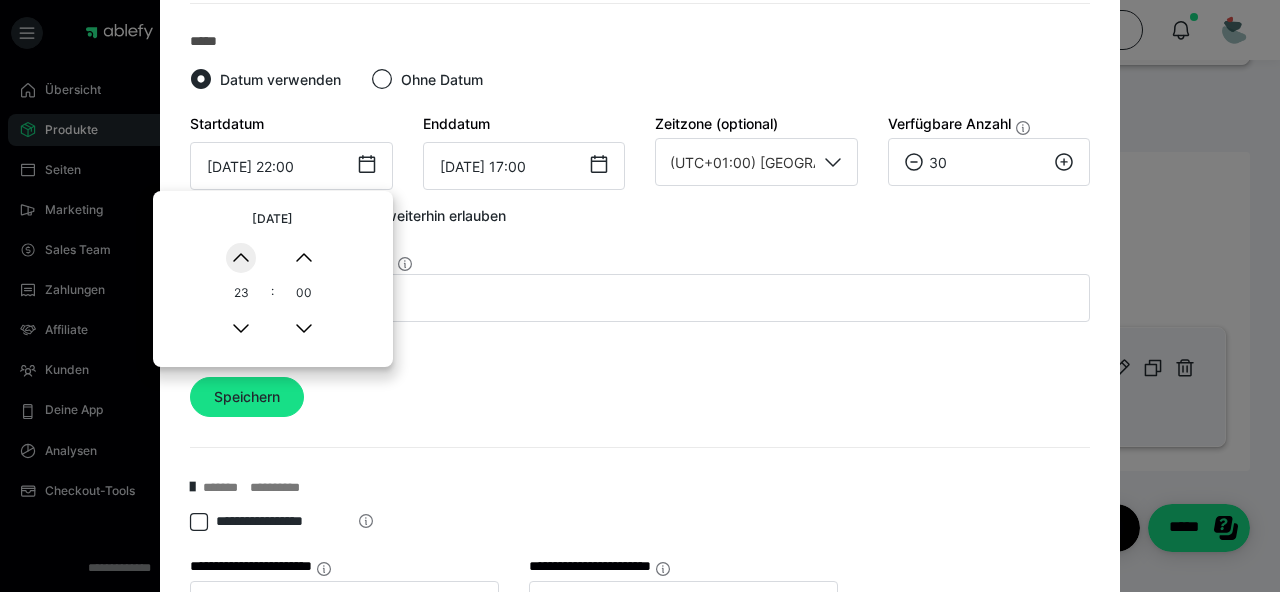 click on "▲" at bounding box center (241, 258) 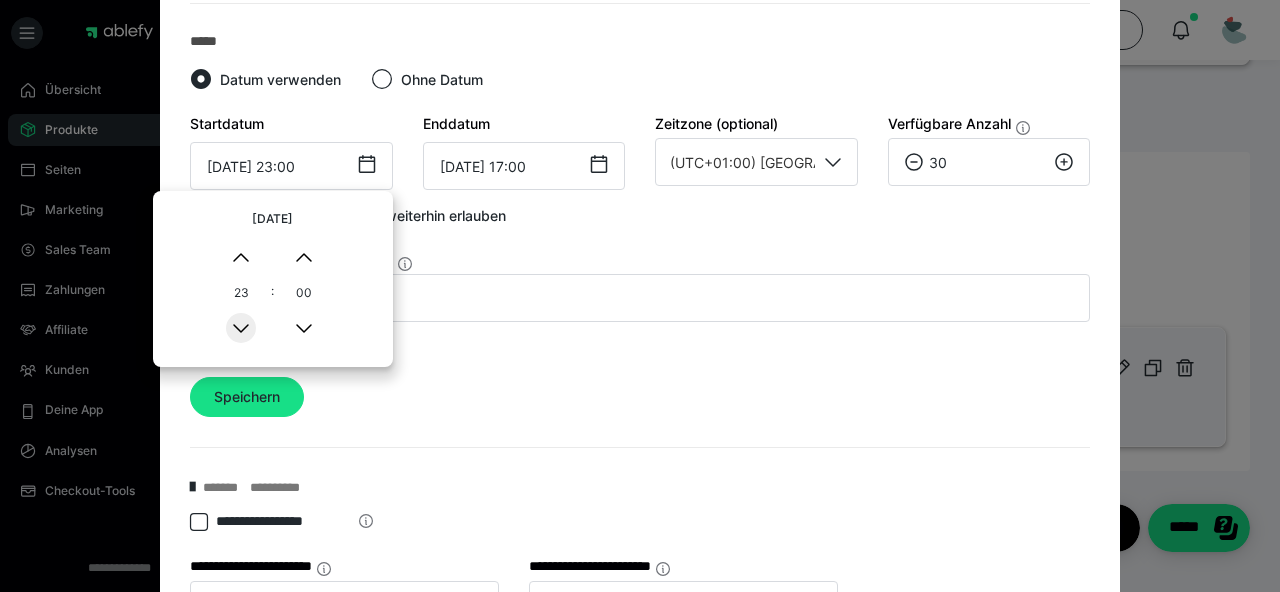 click on "▼" at bounding box center [241, 328] 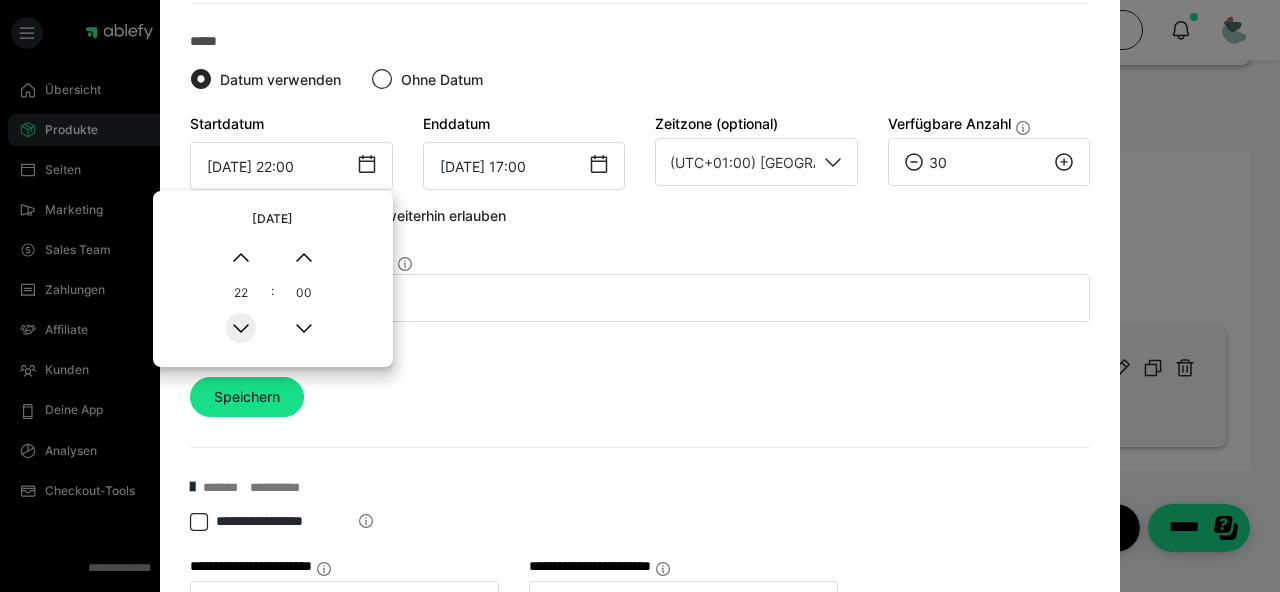 click on "▼" at bounding box center [241, 328] 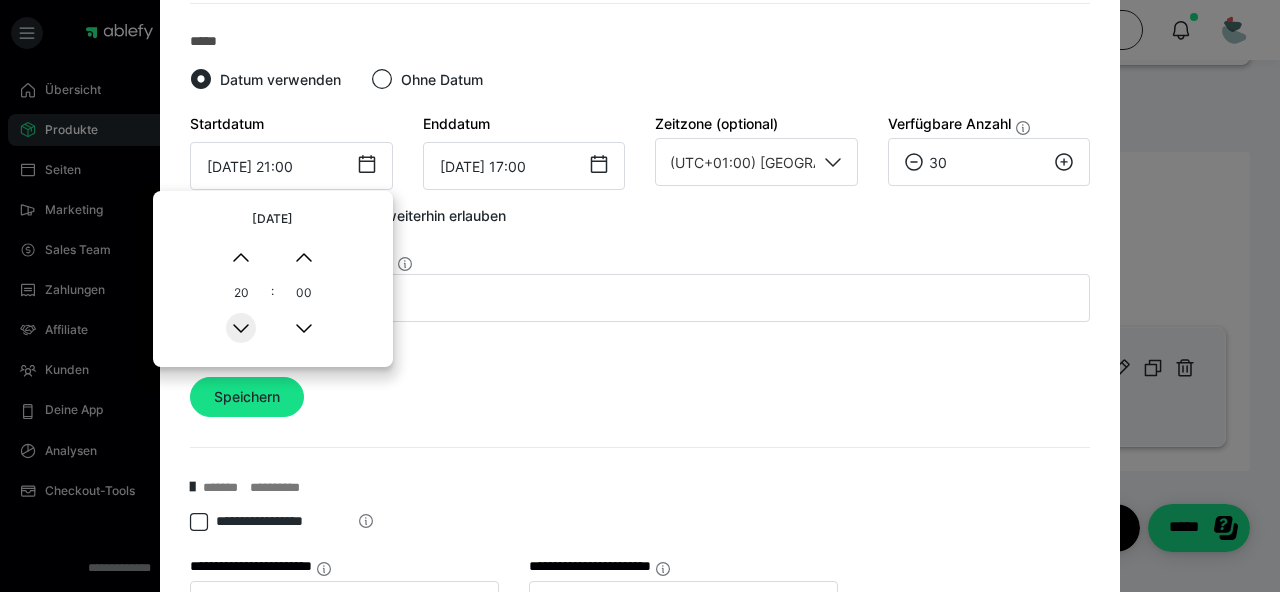 click on "▼" at bounding box center (241, 328) 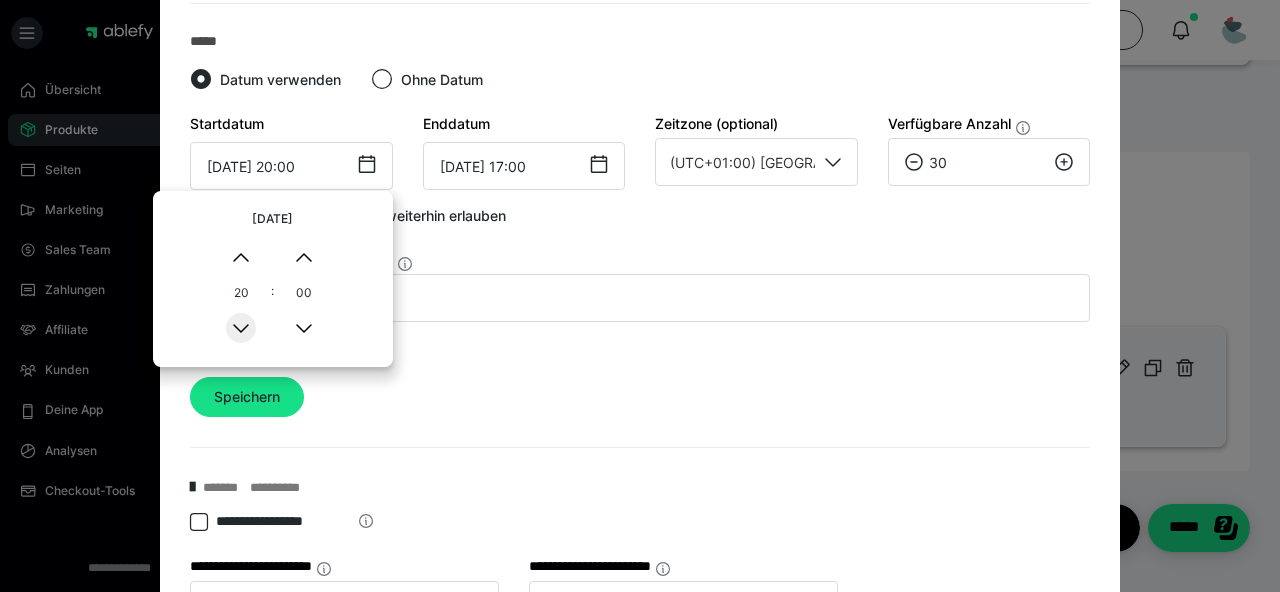 click on "▼" at bounding box center (241, 328) 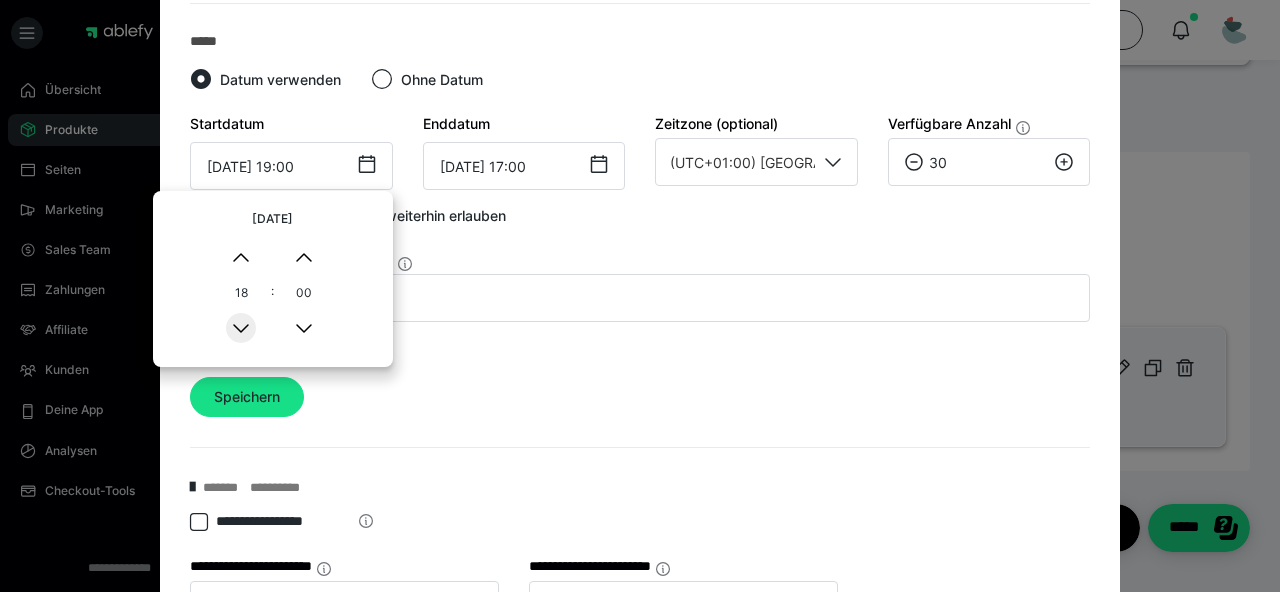click on "▼" at bounding box center [241, 328] 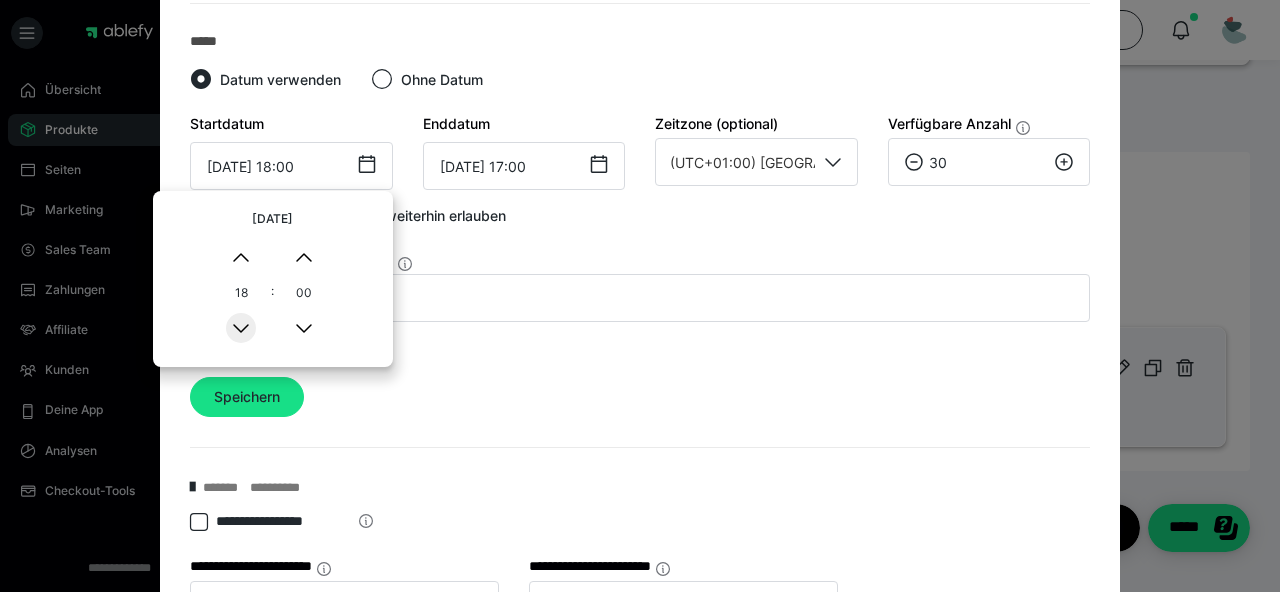 click on "▼" at bounding box center (241, 328) 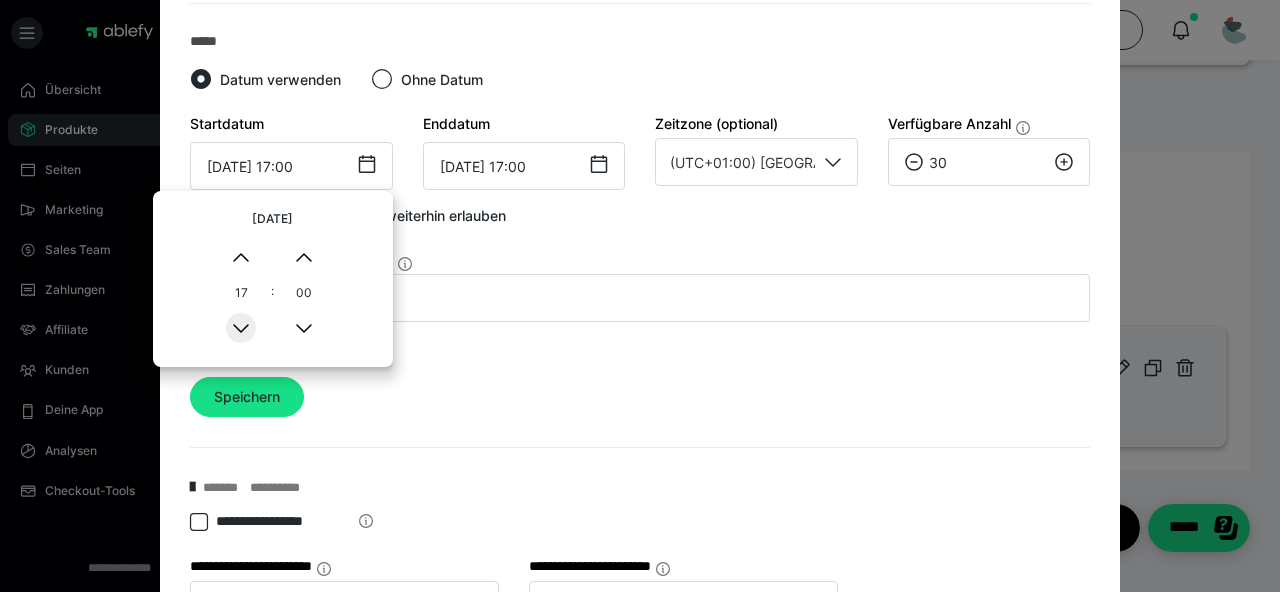 click on "▼" at bounding box center (241, 328) 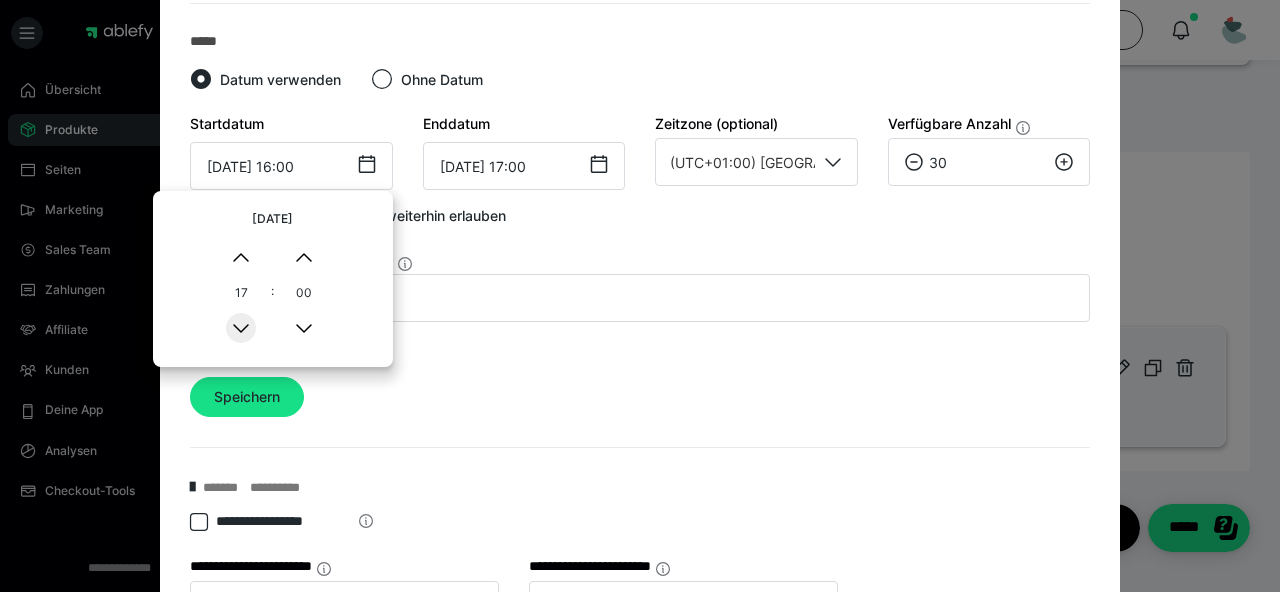 click on "▼" at bounding box center (241, 328) 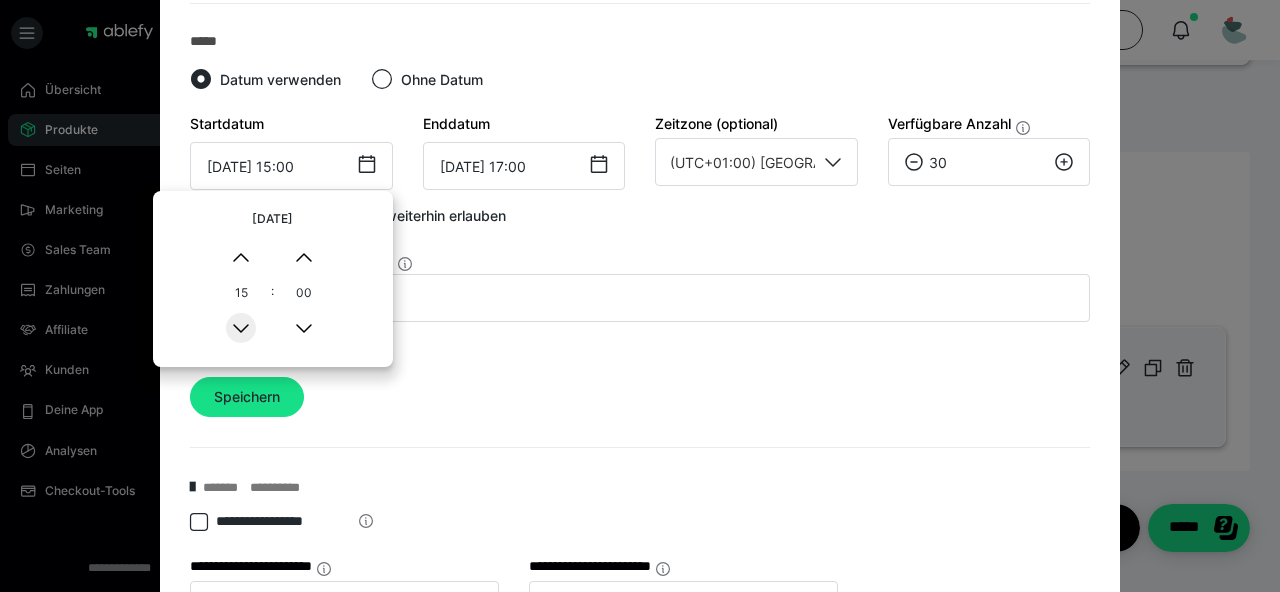 click on "▼" at bounding box center [241, 328] 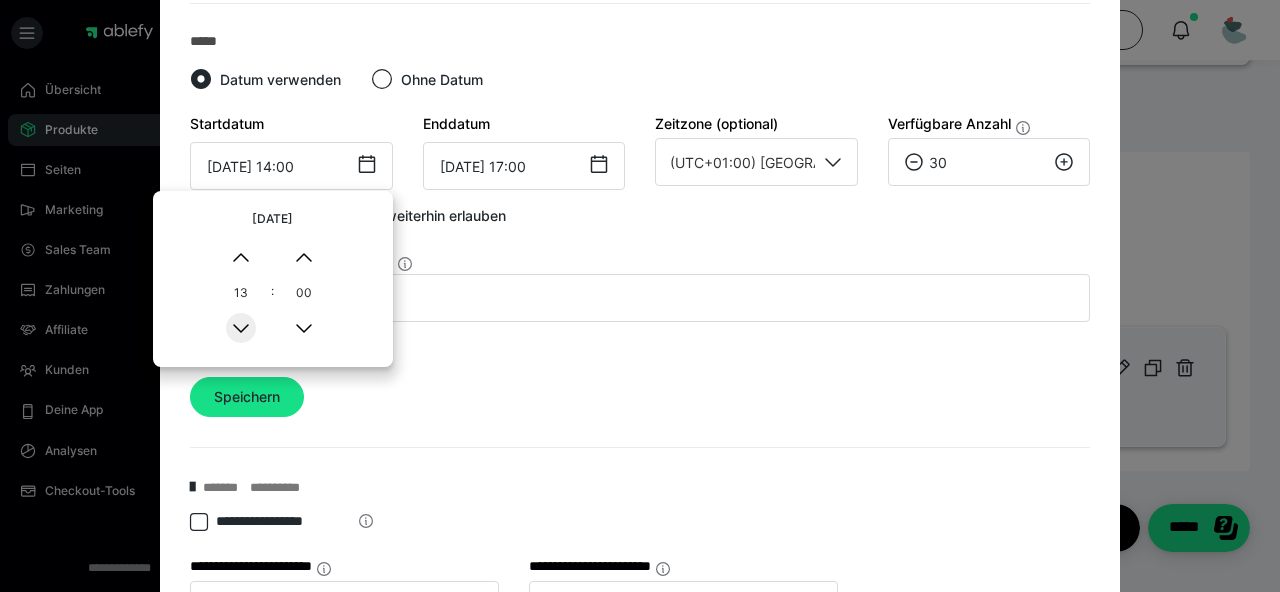 click on "▼" at bounding box center [241, 328] 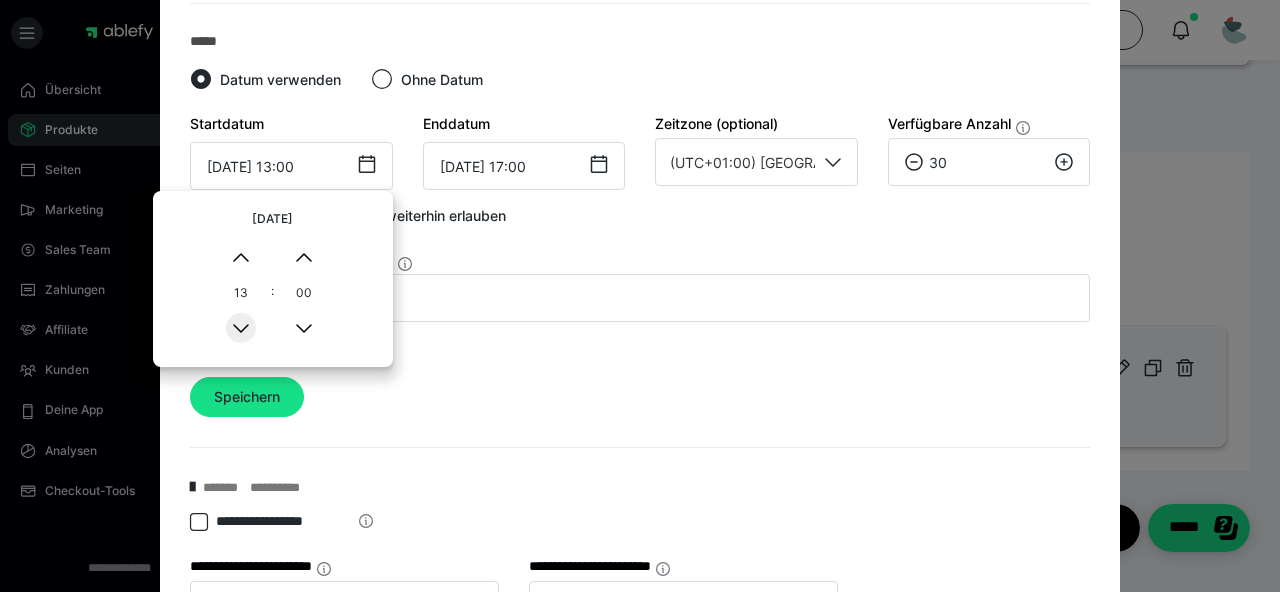 click on "▼" at bounding box center [241, 328] 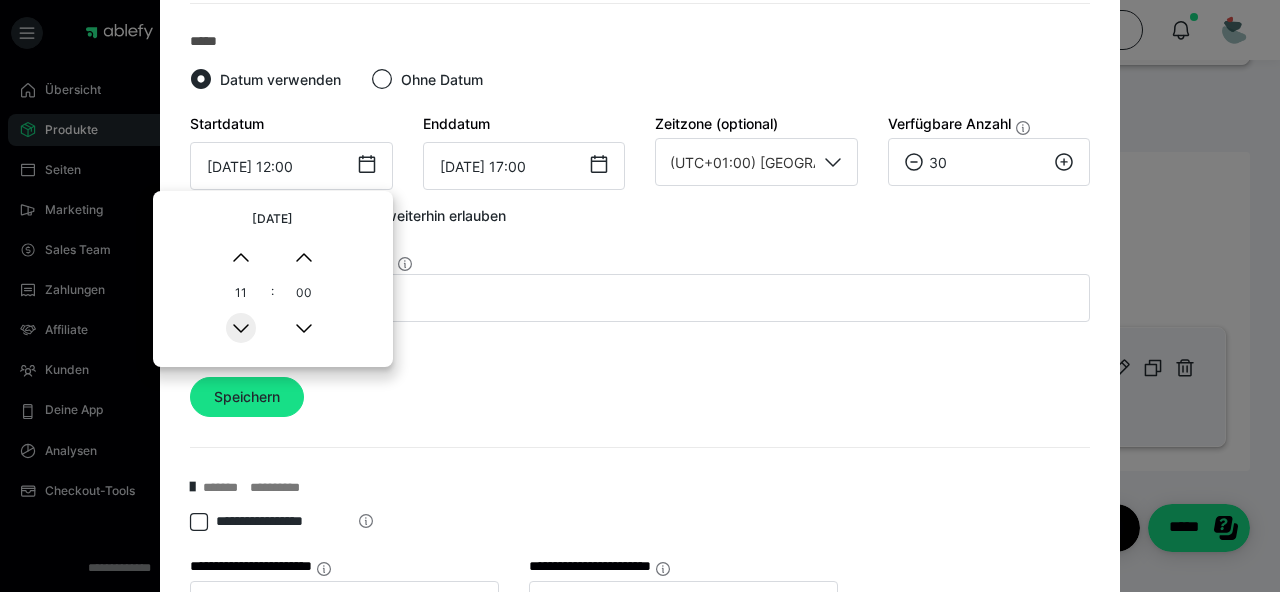 click on "▼" at bounding box center (241, 328) 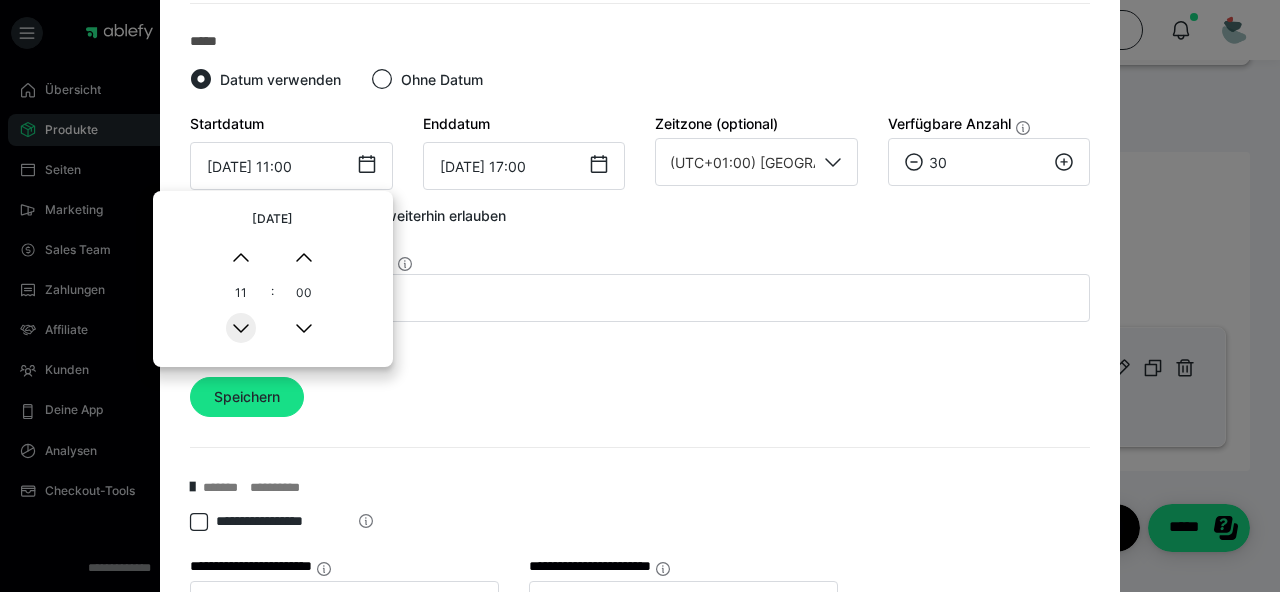 click on "▼" at bounding box center (241, 328) 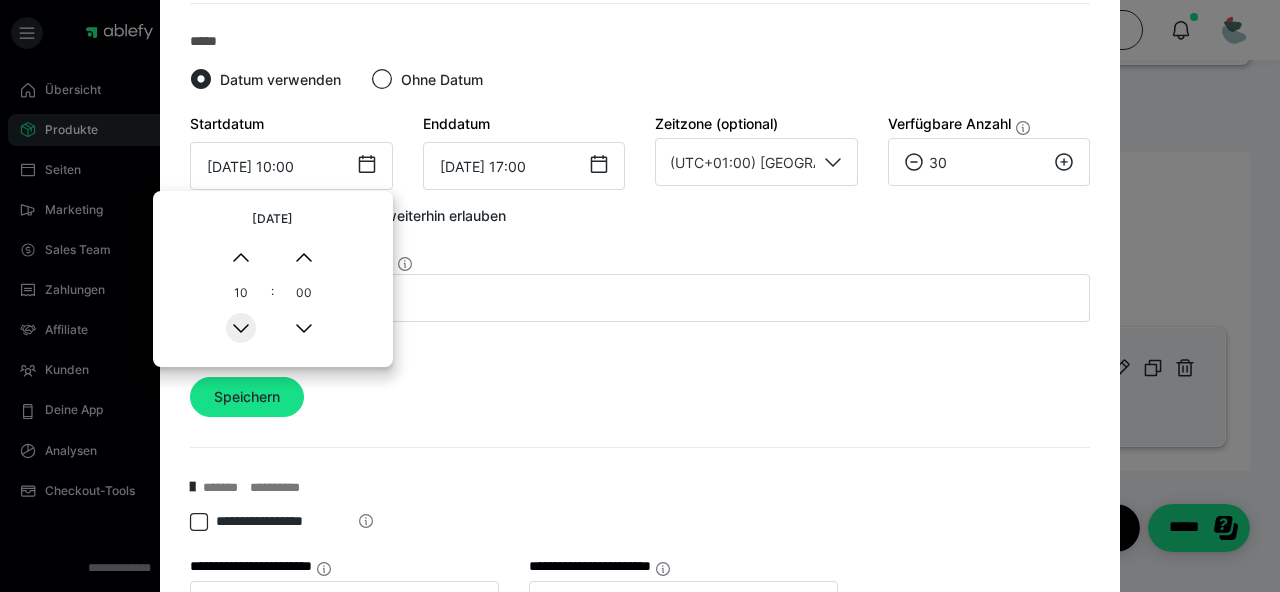 click on "▼" at bounding box center [241, 328] 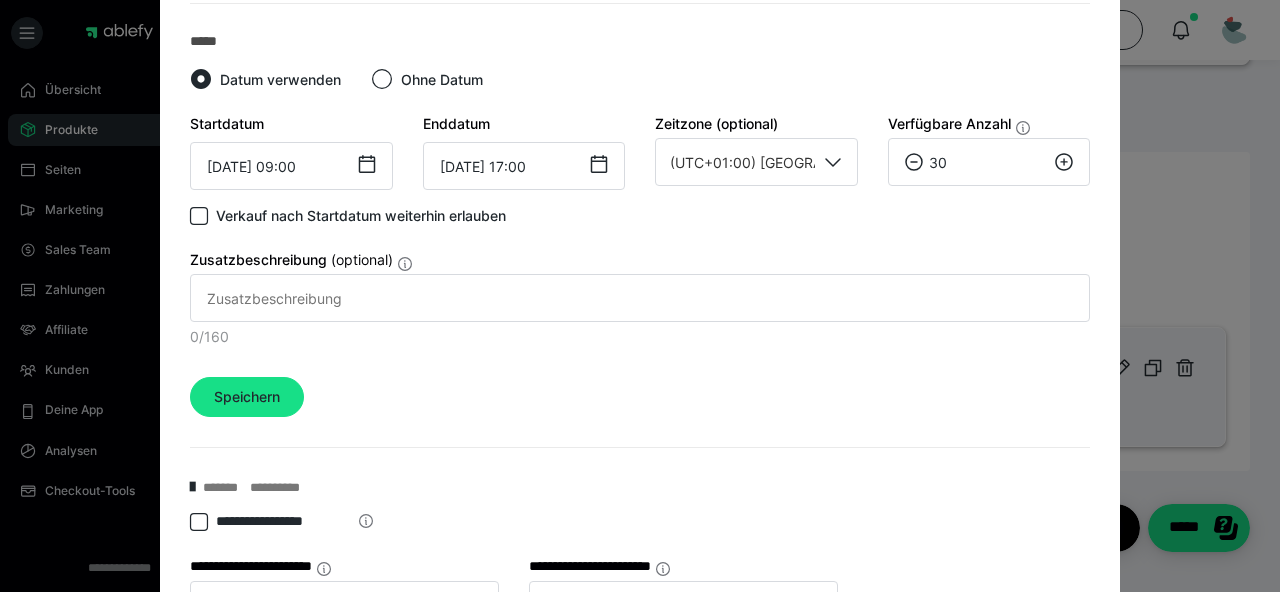 click on "Startdatum [DATE] 09:00 18.10.2025 ▲ 9 ▼ : ▲ 00 ▼ Enddatum [DATE] 17:00 ‹ [DATE] › Su Mo Tu We Th Fr Sa 28 29 30 1 2 3 4 5 6 7 8 9 10 11 12 13 14 15 16 17 18 19 20 21 22 23 24 25 26 27 28 29 30 31 1 2 3 4 5 6 7 8 17:00 Zeitzone (optional) (UTC+01:00) Berlin Verfügbare Anzahl 30 Verkauf nach Startdatum weiterhin erlauben Zusatzbeschreibung   (optional)   0/160 Speichern" at bounding box center [640, 265] 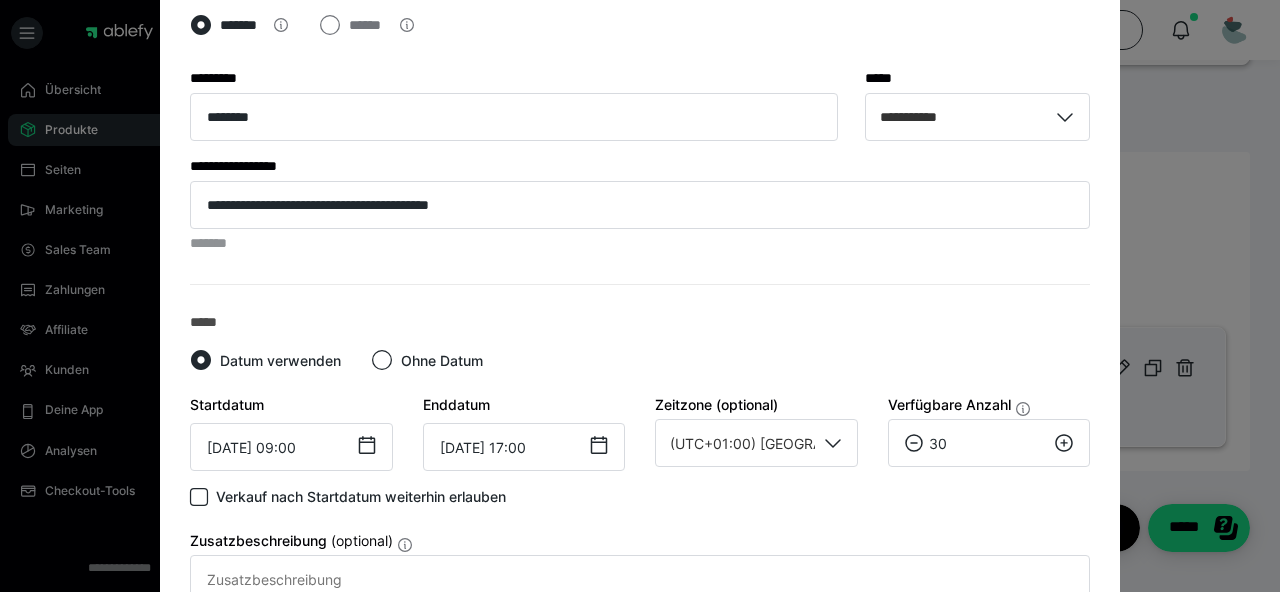 scroll, scrollTop: 661, scrollLeft: 0, axis: vertical 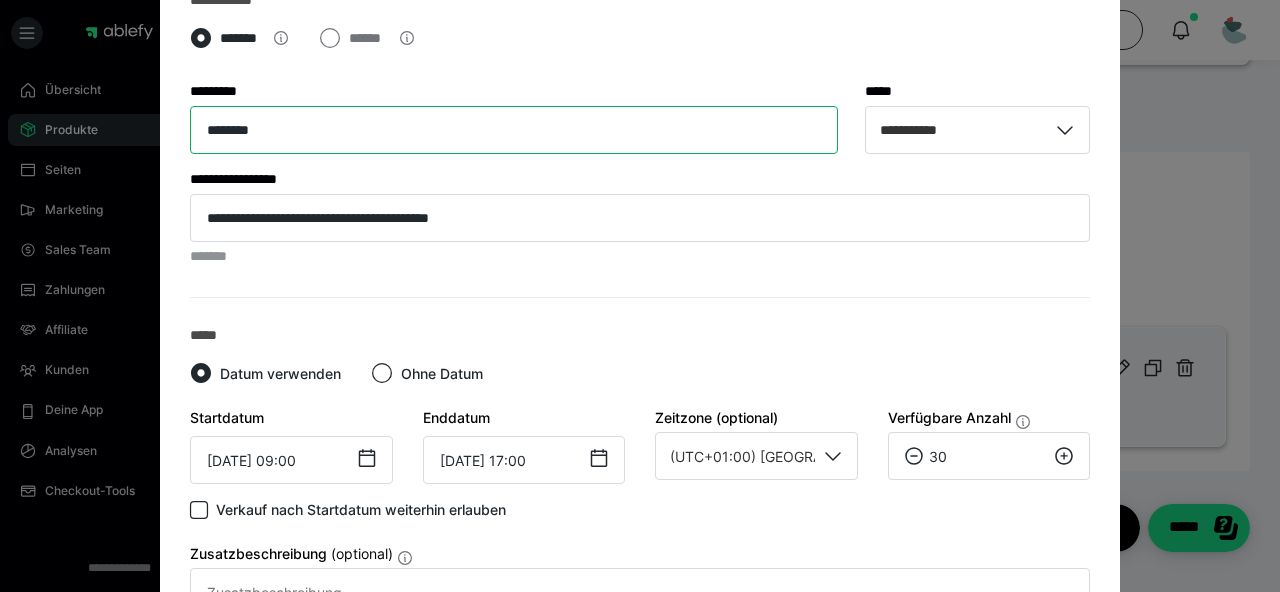 click on "********" at bounding box center [514, 130] 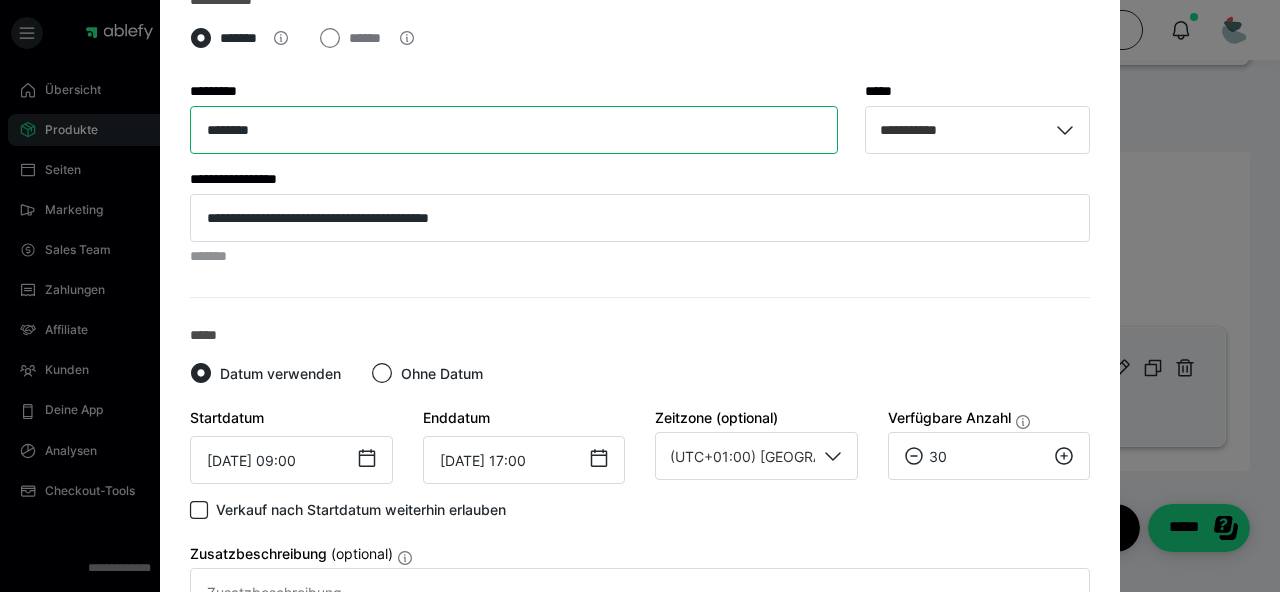 click on "********" at bounding box center [514, 130] 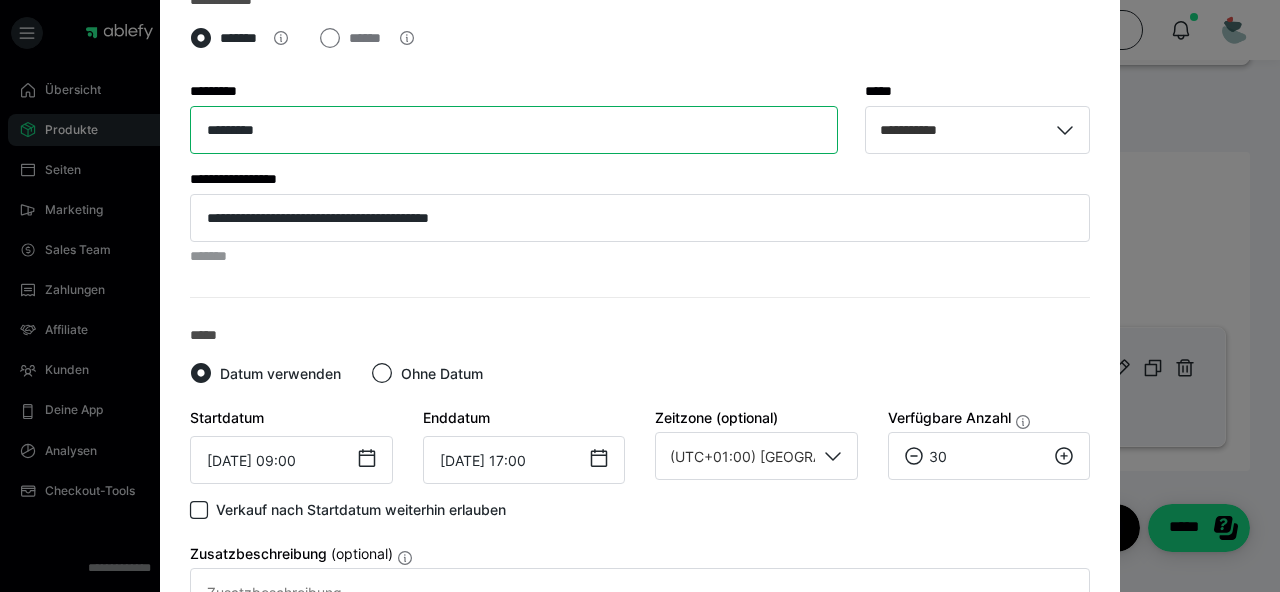 type on "*********" 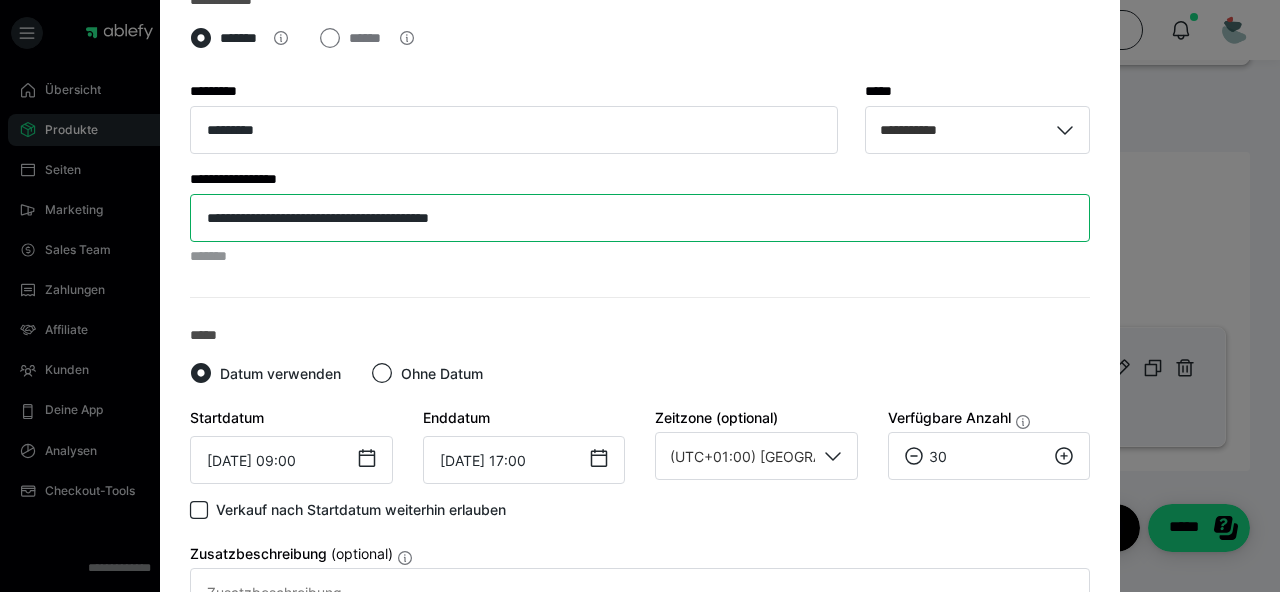 drag, startPoint x: 541, startPoint y: 222, endPoint x: 60, endPoint y: 311, distance: 489.16458 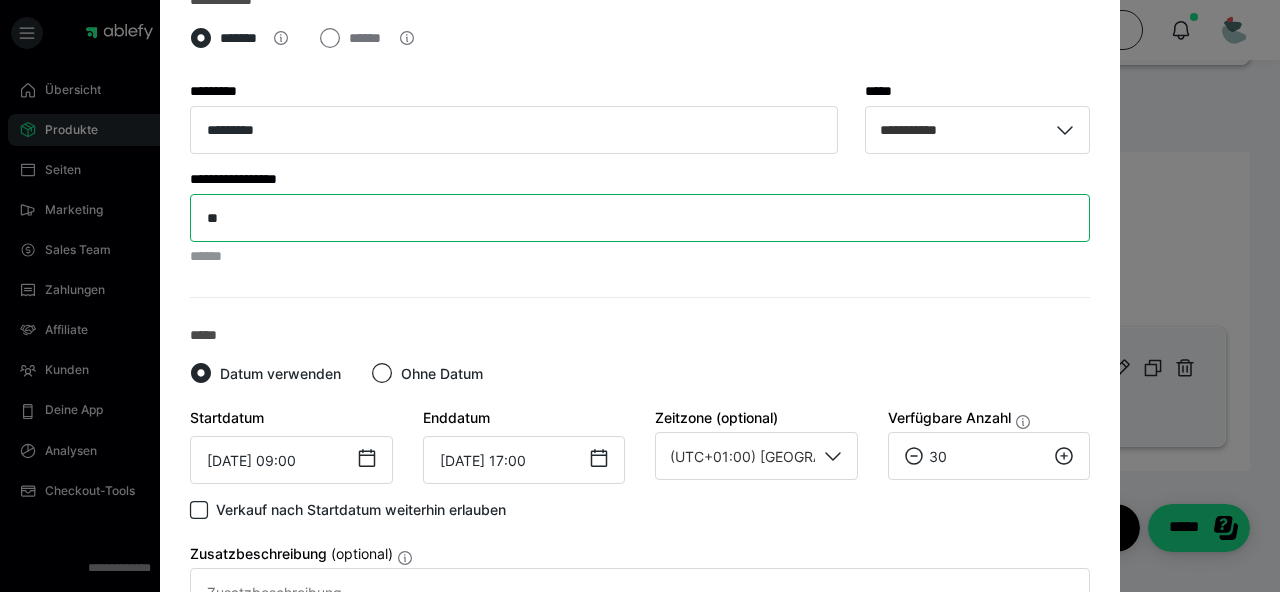 type on "*" 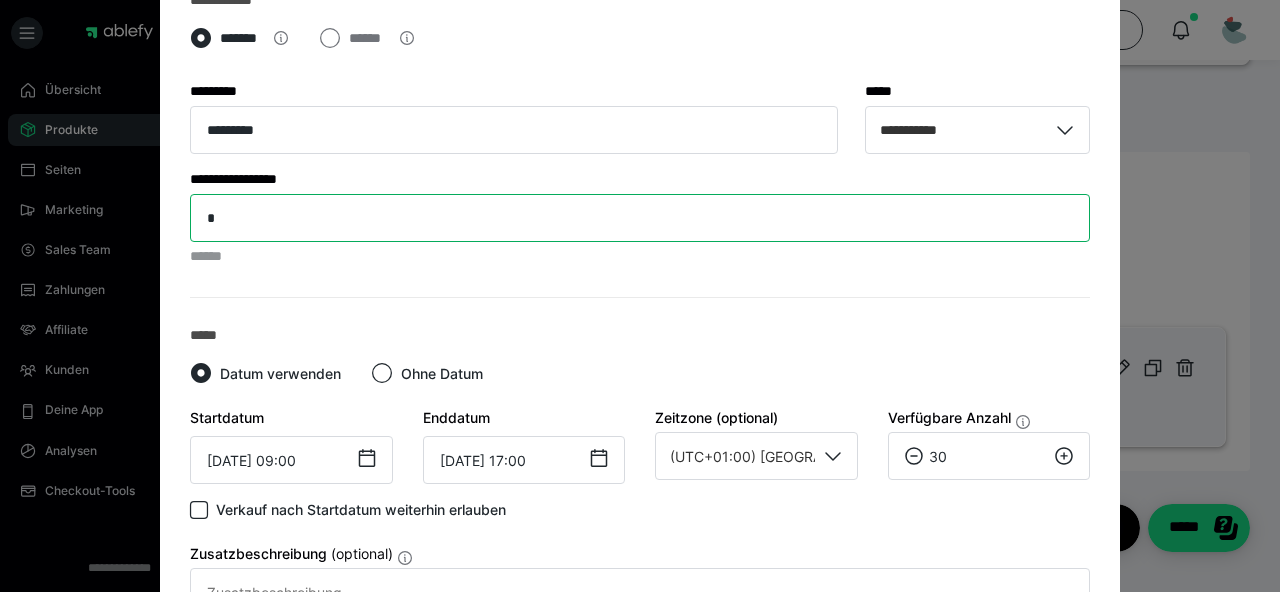 type 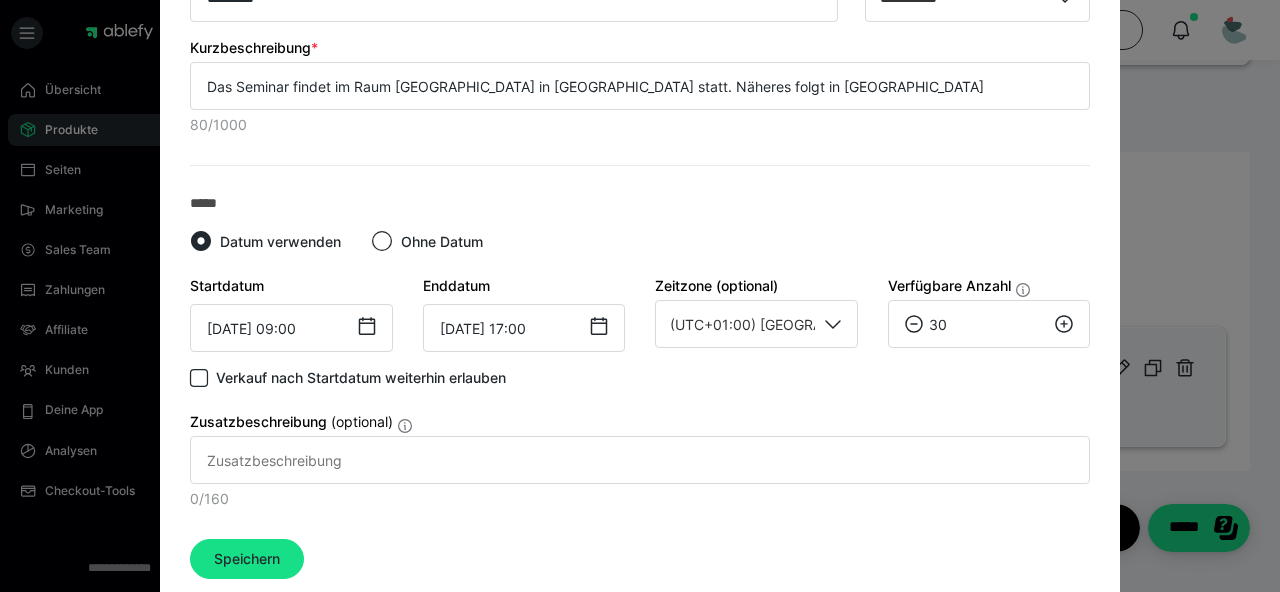 scroll, scrollTop: 790, scrollLeft: 0, axis: vertical 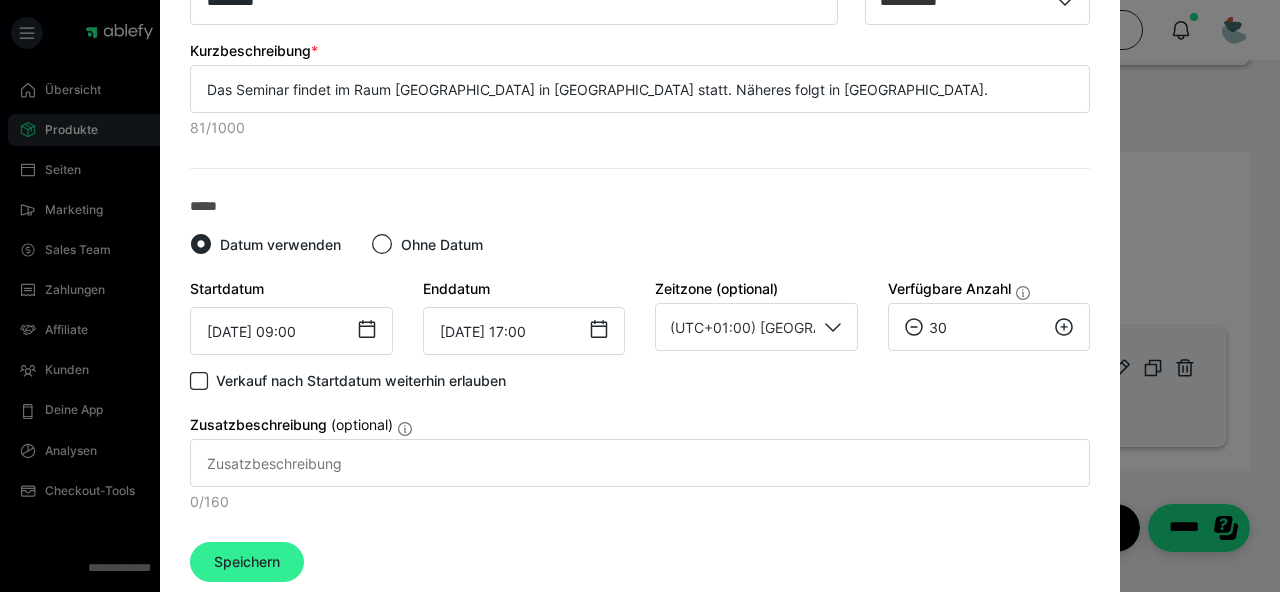 type on "Das Seminar findet im Raum [GEOGRAPHIC_DATA] in [GEOGRAPHIC_DATA] statt. Näheres folgt in [GEOGRAPHIC_DATA]." 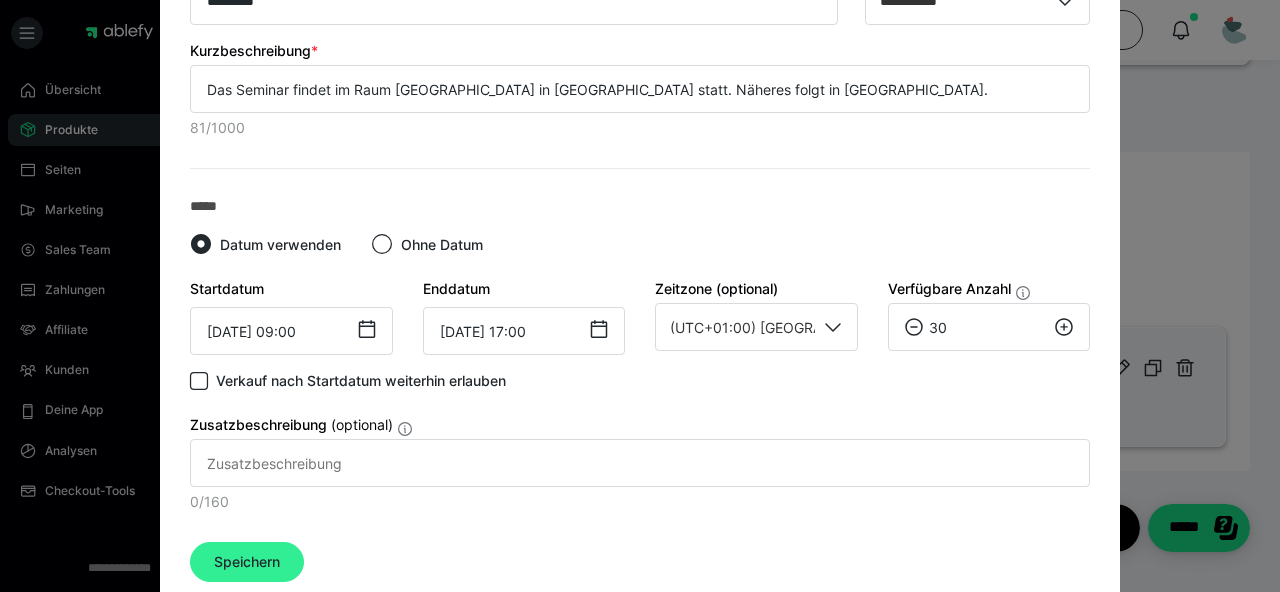 click on "Speichern" at bounding box center [247, 562] 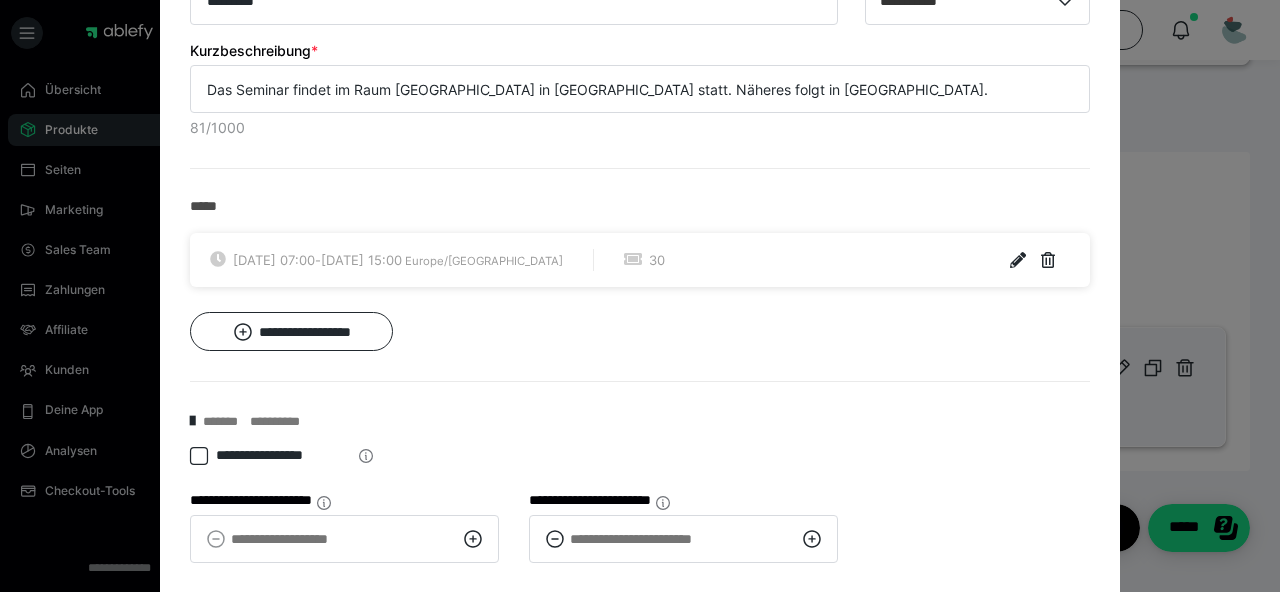 scroll, scrollTop: 154, scrollLeft: 0, axis: vertical 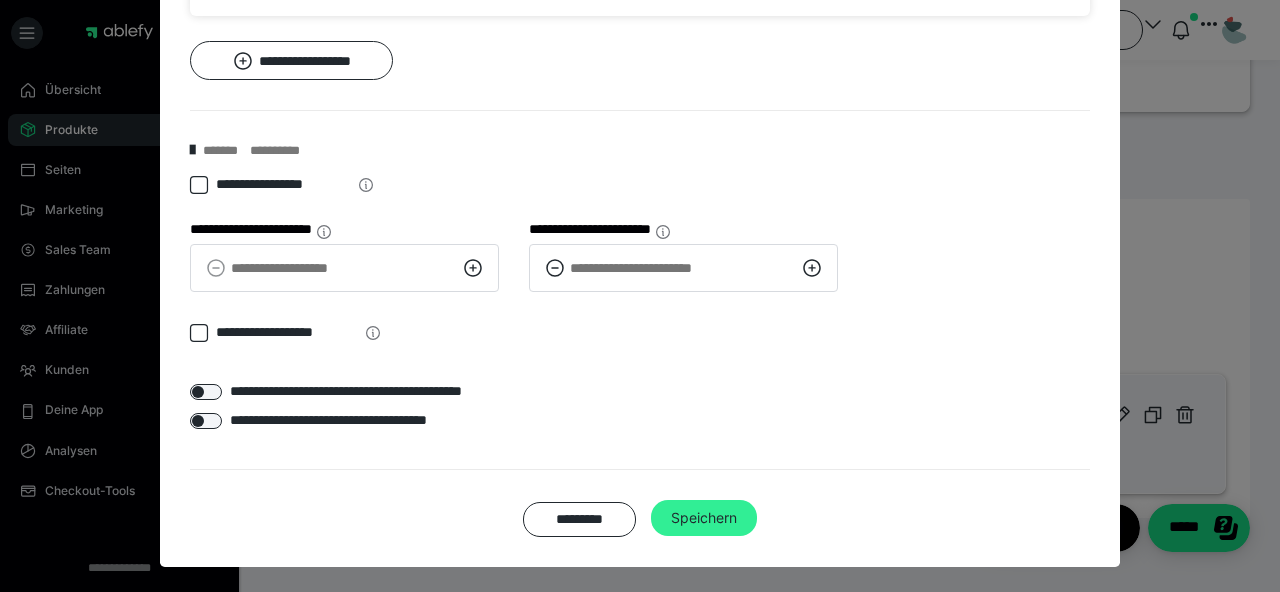 click on "Speichern" at bounding box center (704, 518) 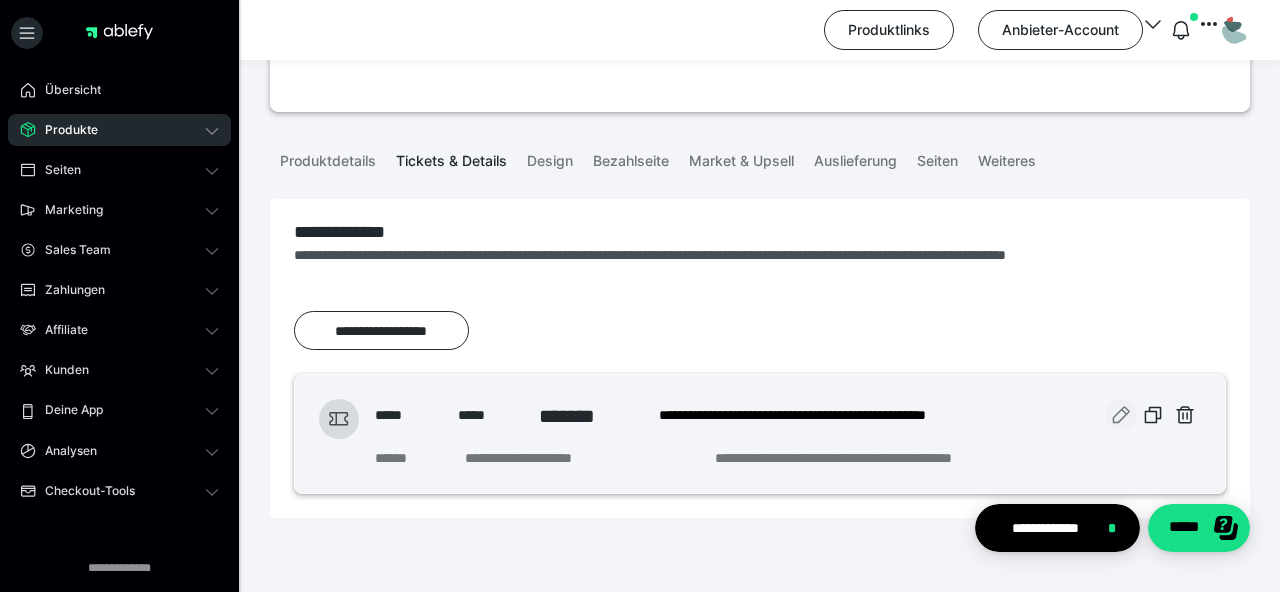 click 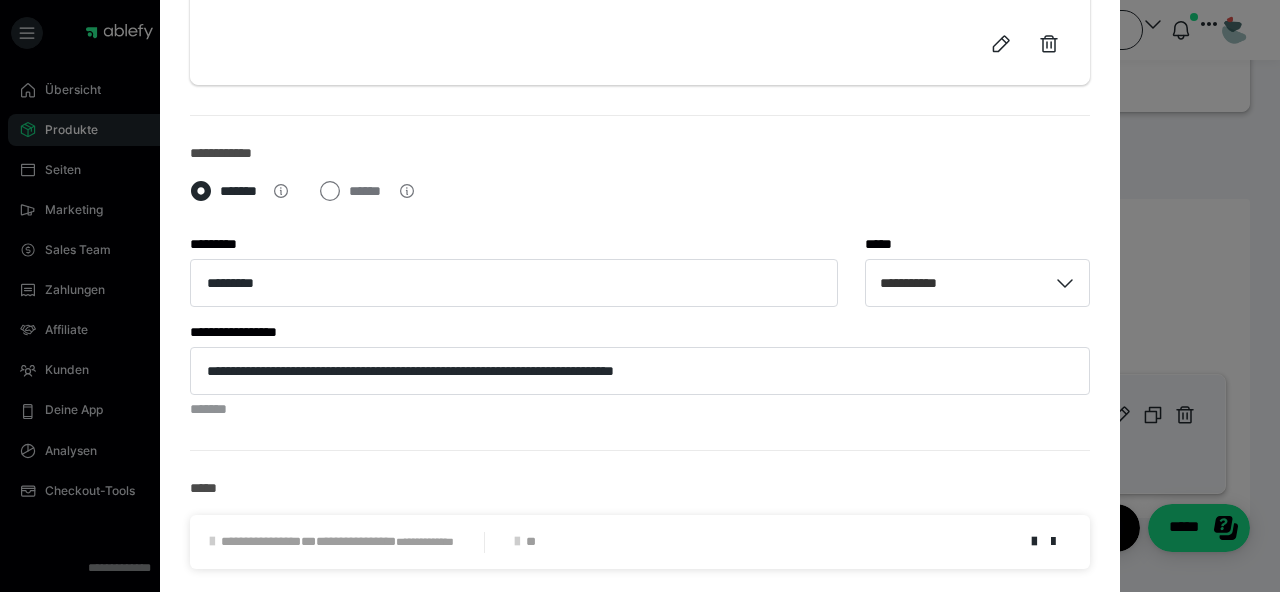 scroll, scrollTop: 509, scrollLeft: 0, axis: vertical 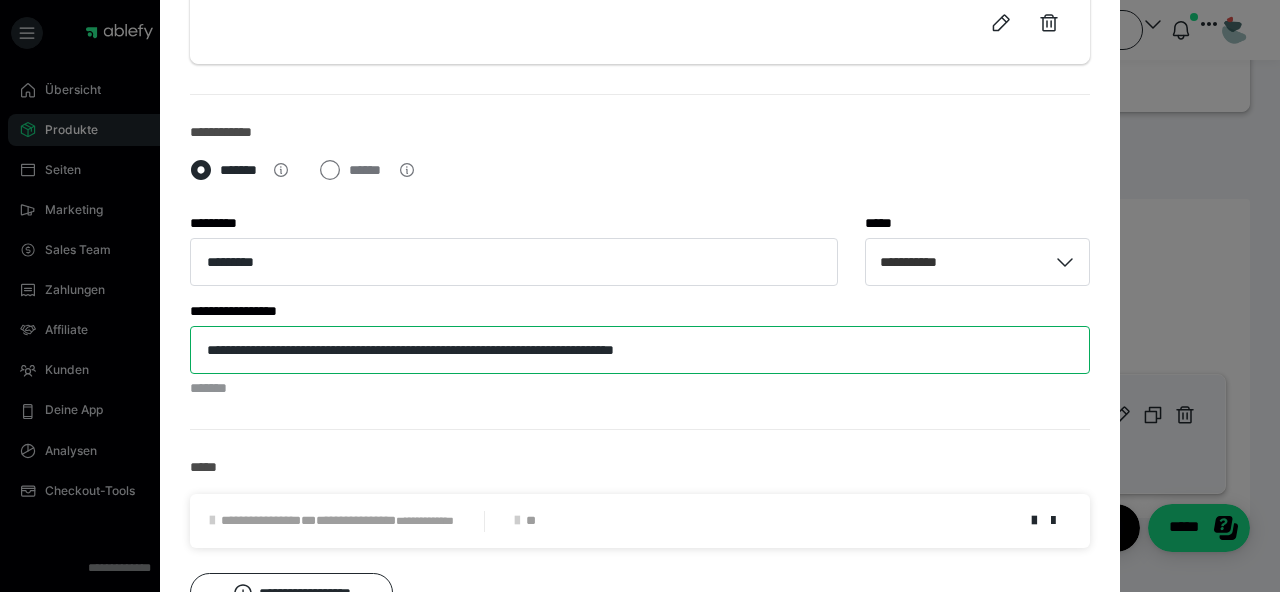 click on "**********" at bounding box center (640, 350) 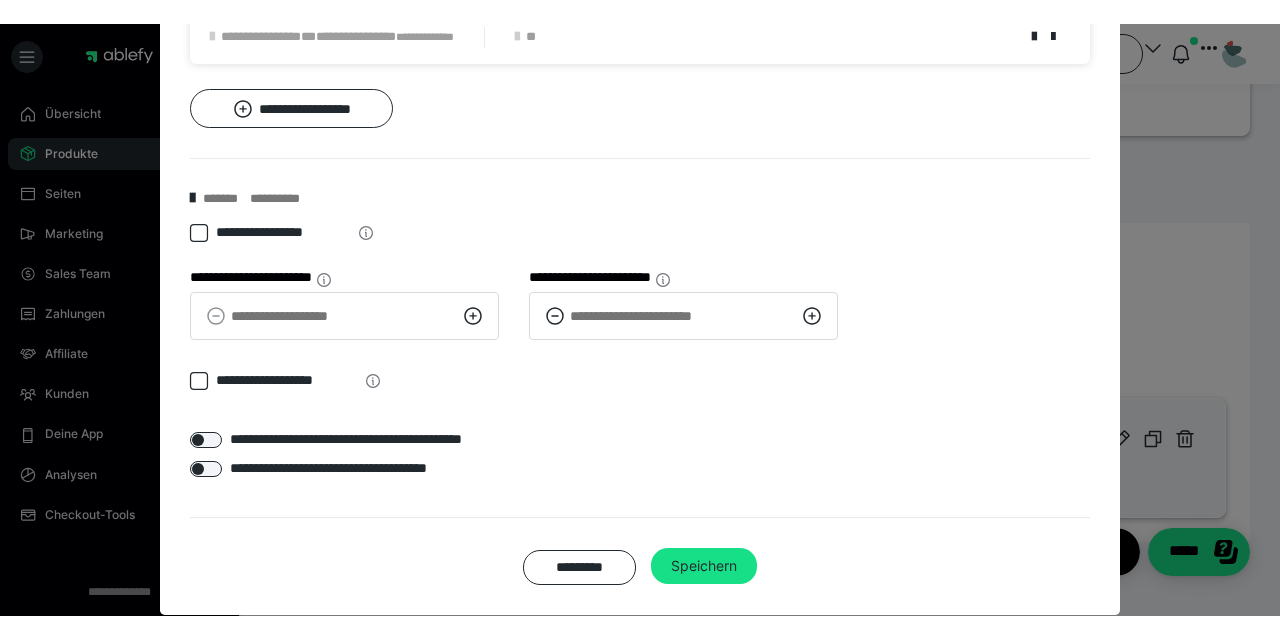 scroll, scrollTop: 1061, scrollLeft: 0, axis: vertical 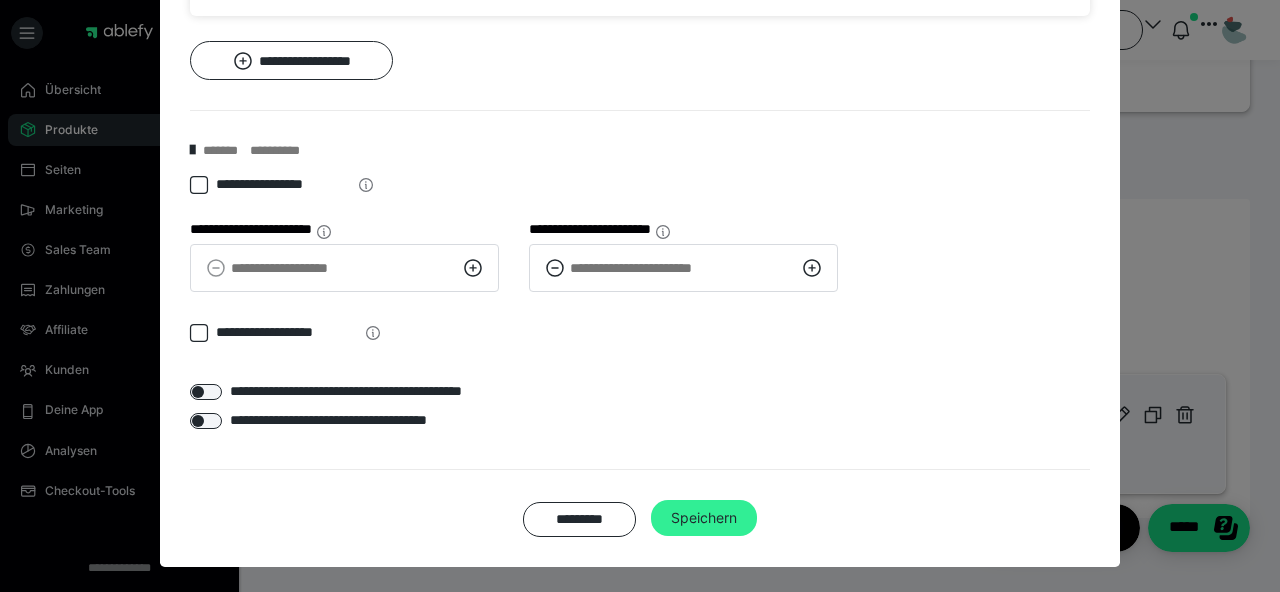 click on "Speichern" at bounding box center (704, 518) 